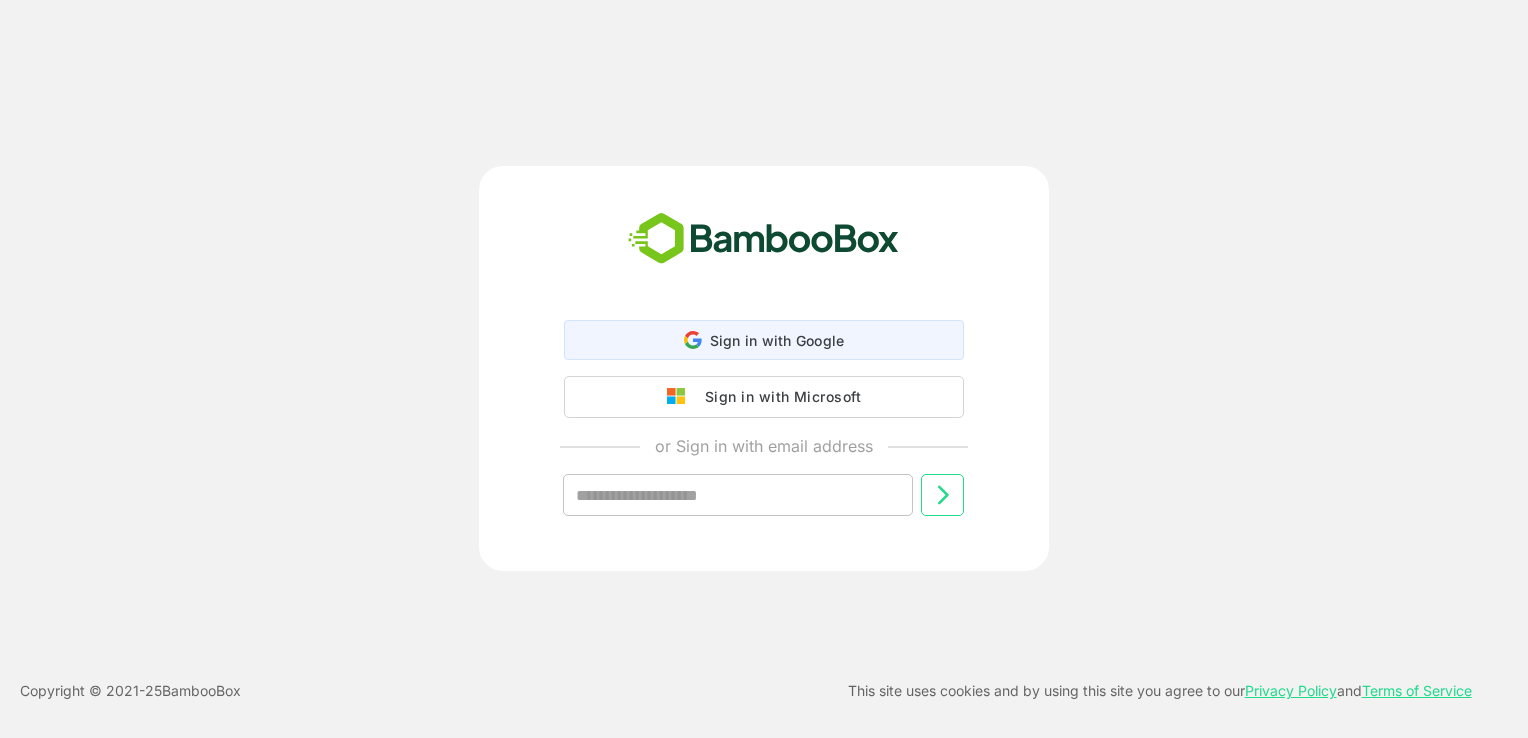 scroll, scrollTop: 0, scrollLeft: 0, axis: both 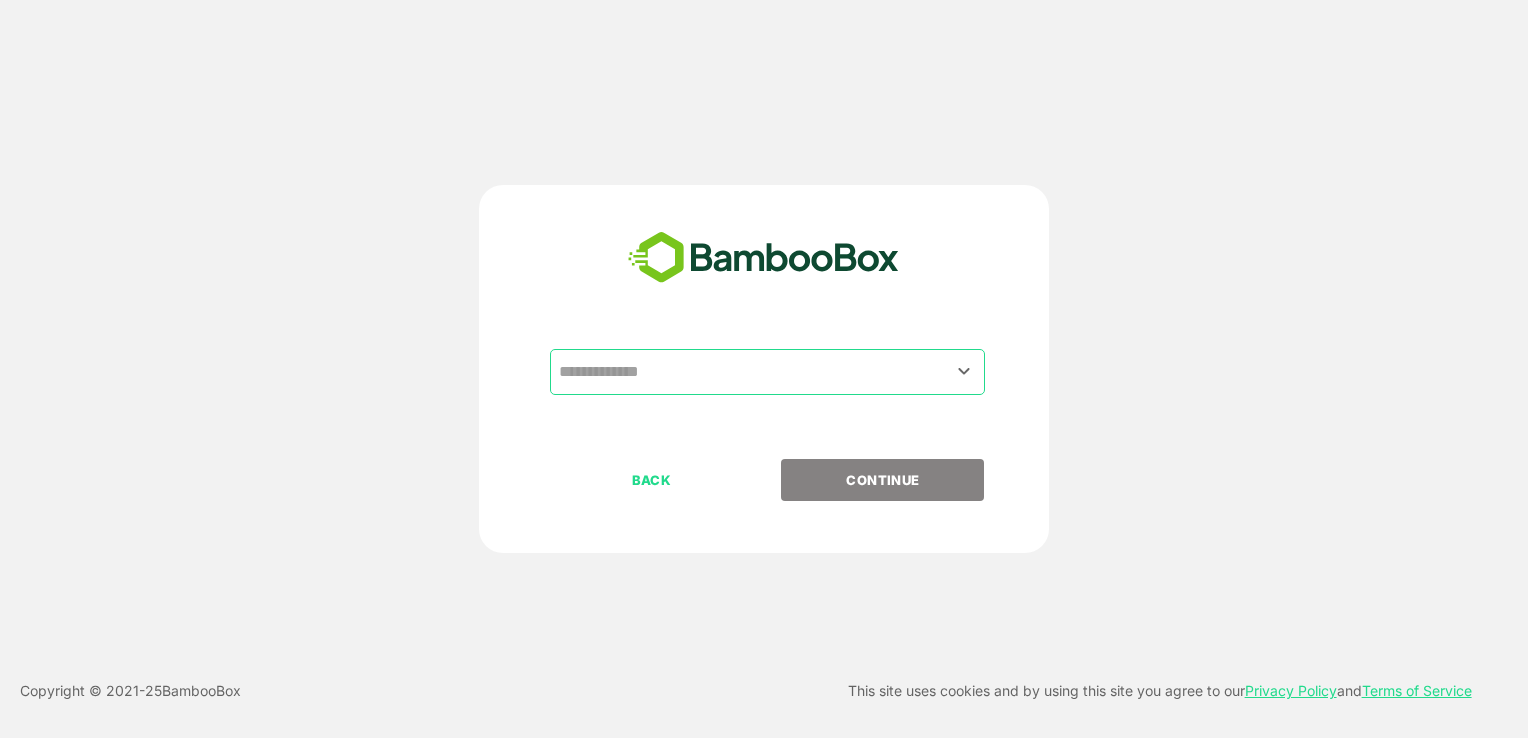 click at bounding box center (767, 372) 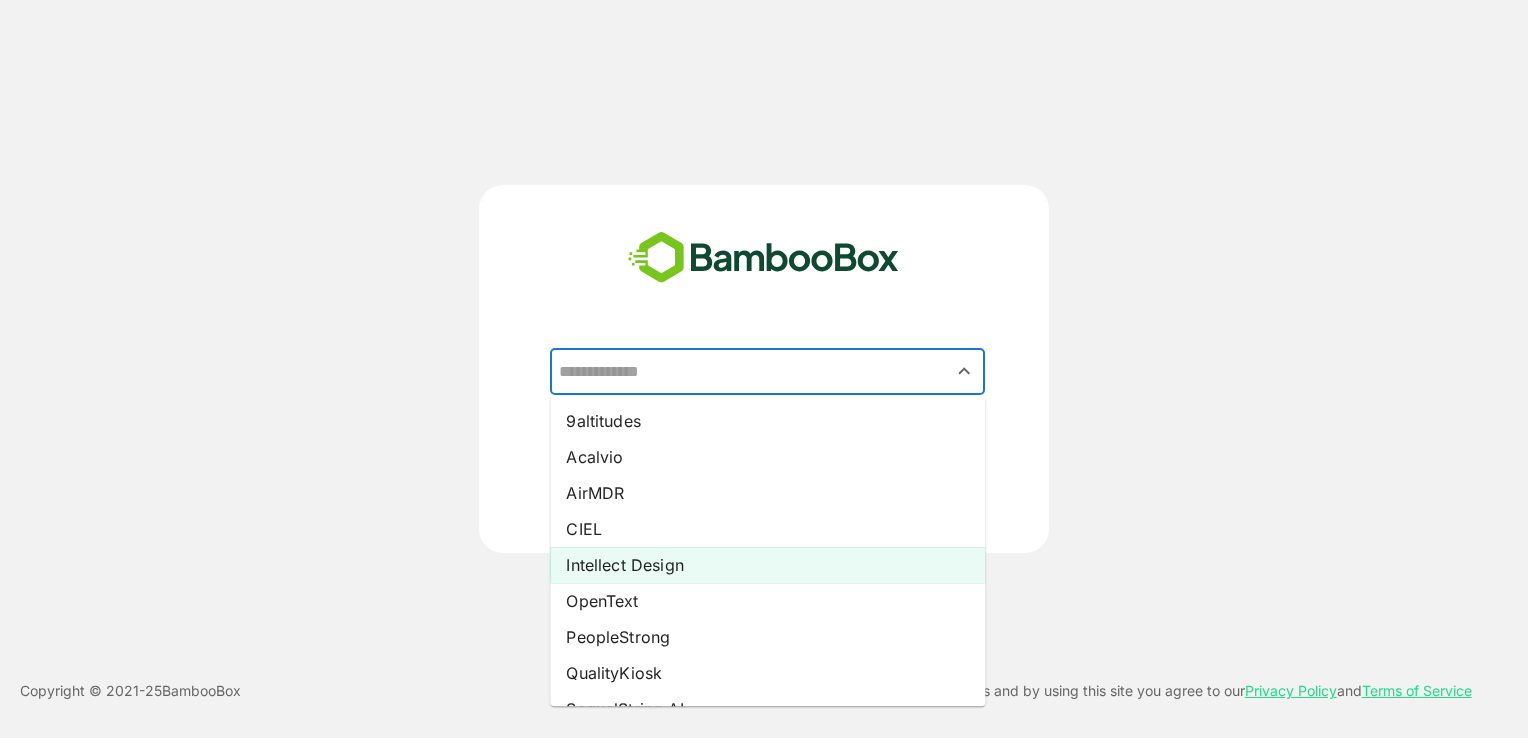 scroll, scrollTop: 28, scrollLeft: 0, axis: vertical 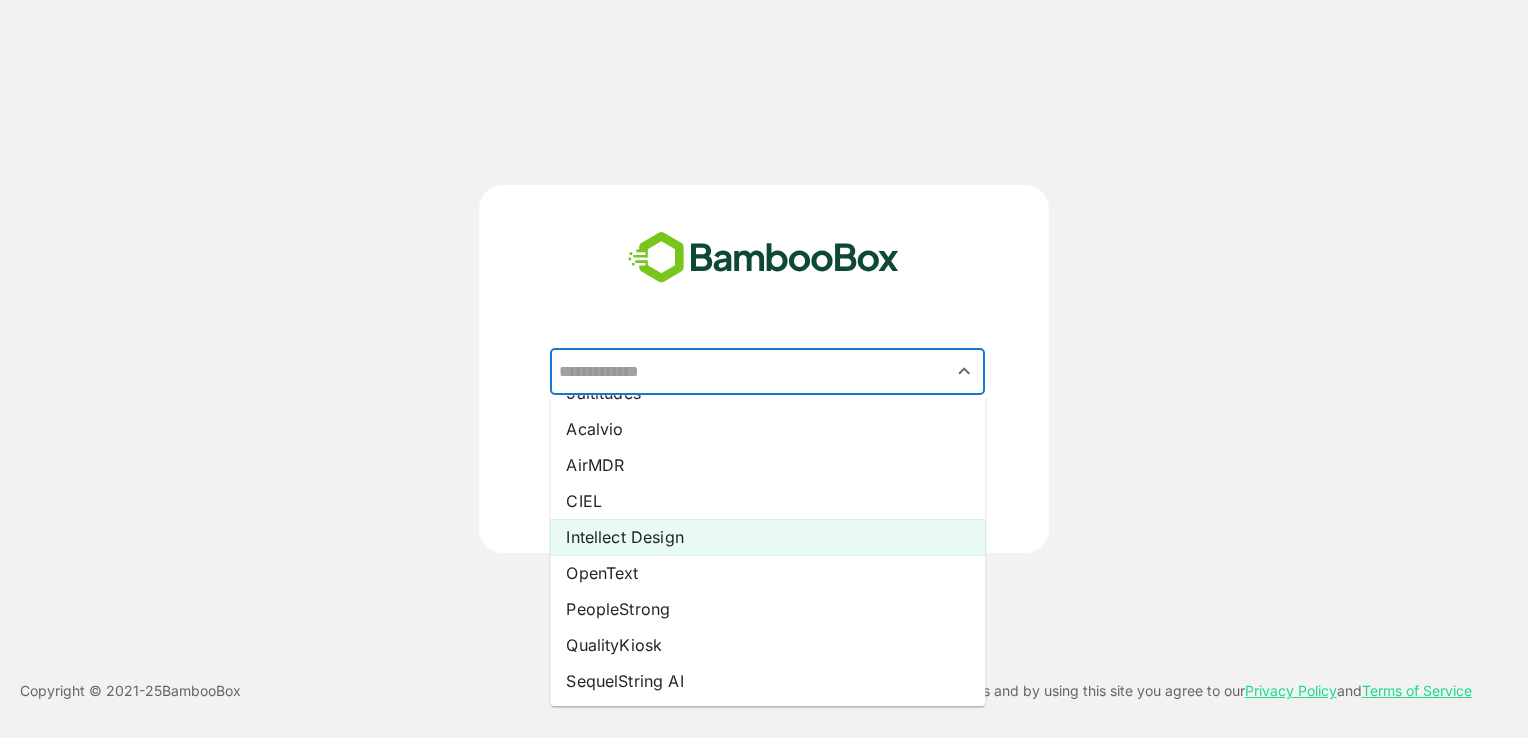 click on "Intellect Design" at bounding box center [767, 537] 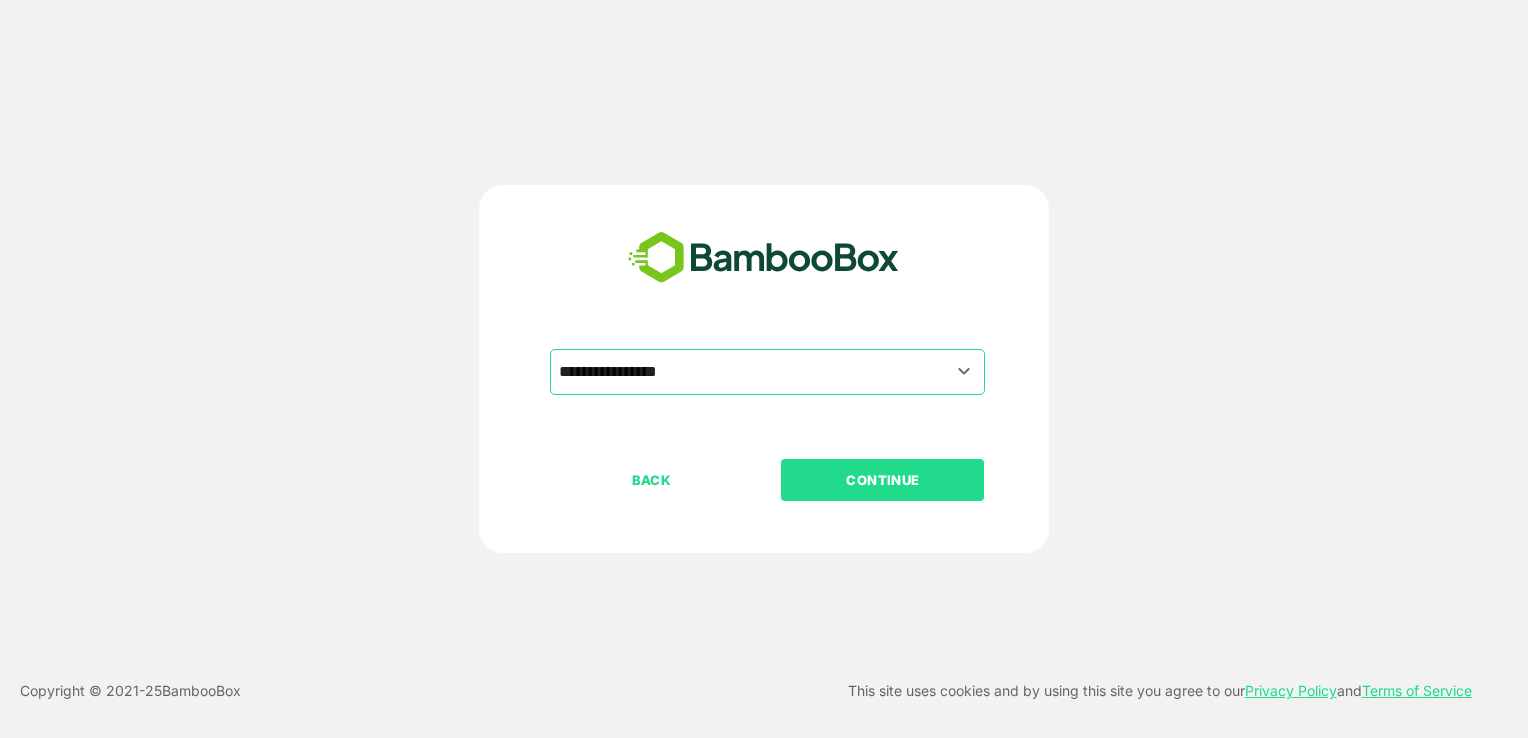 click on "CONTINUE" at bounding box center [883, 480] 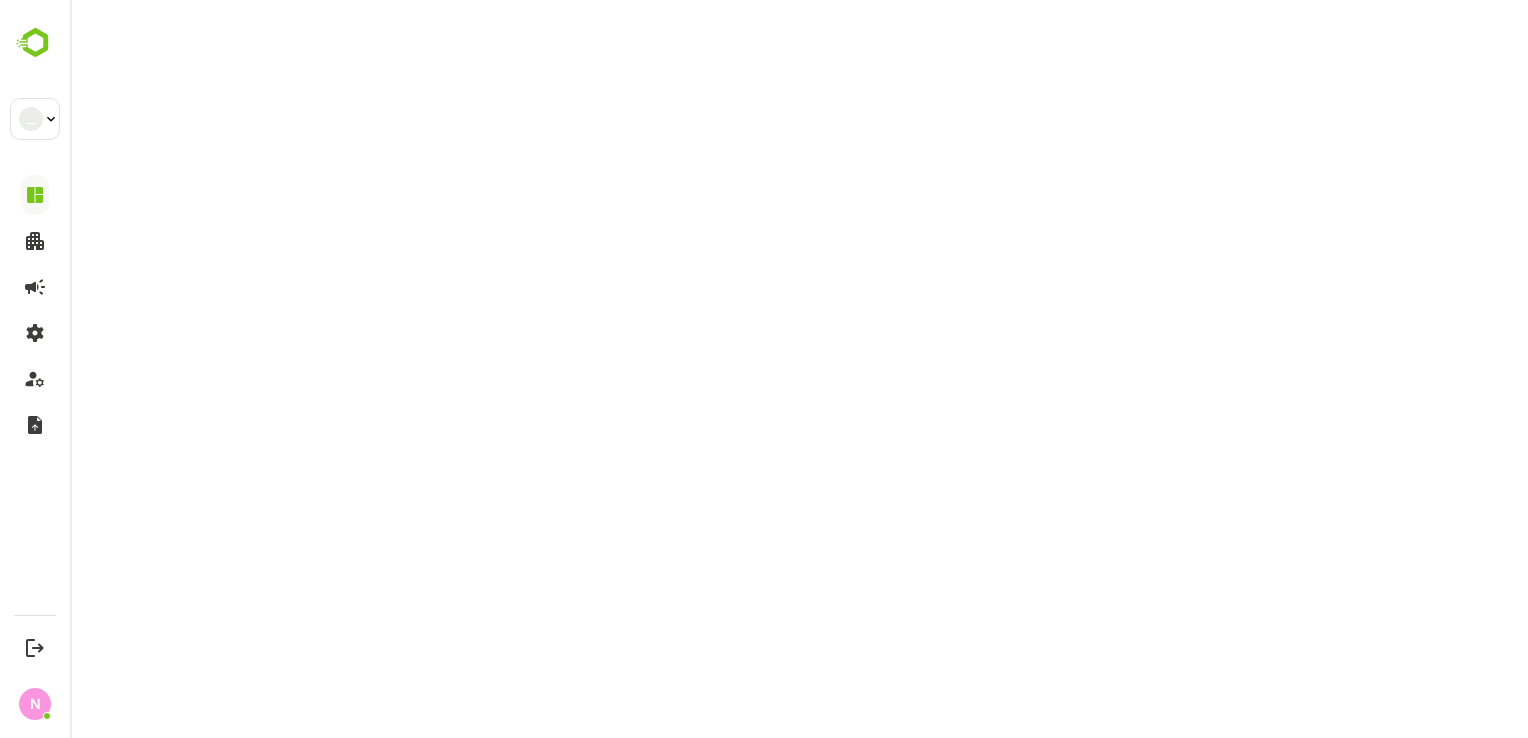 scroll, scrollTop: 0, scrollLeft: 0, axis: both 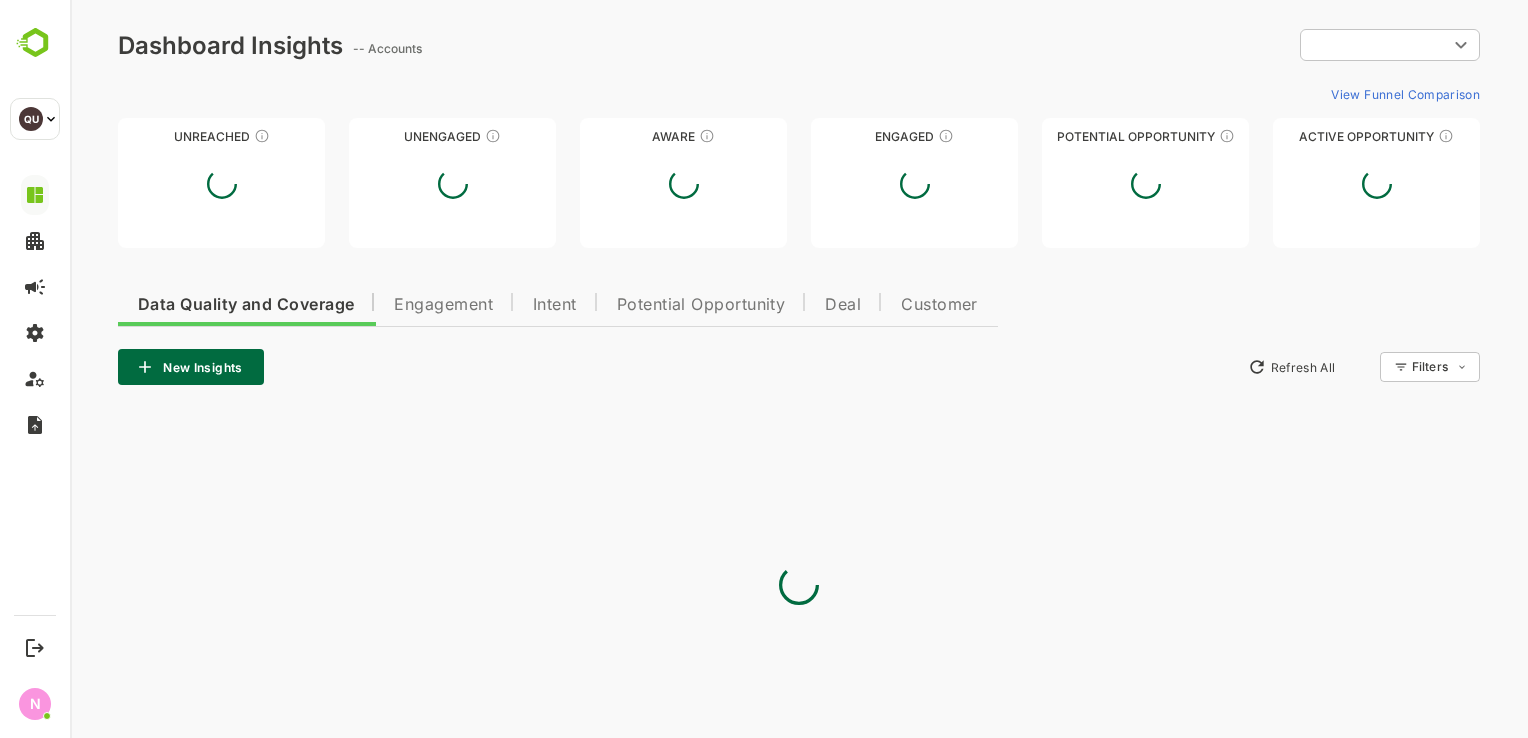 type on "**********" 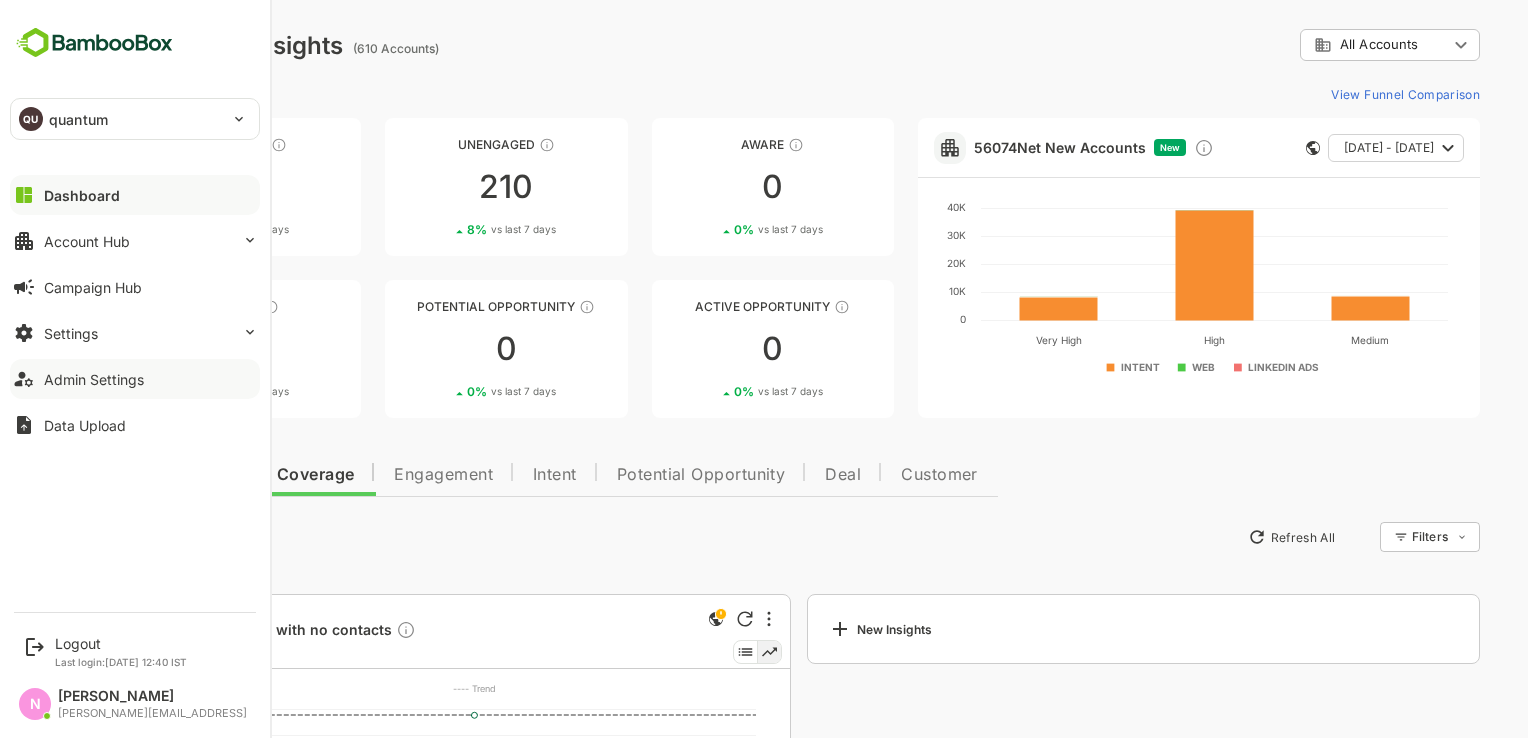 click on "Admin Settings" at bounding box center (94, 379) 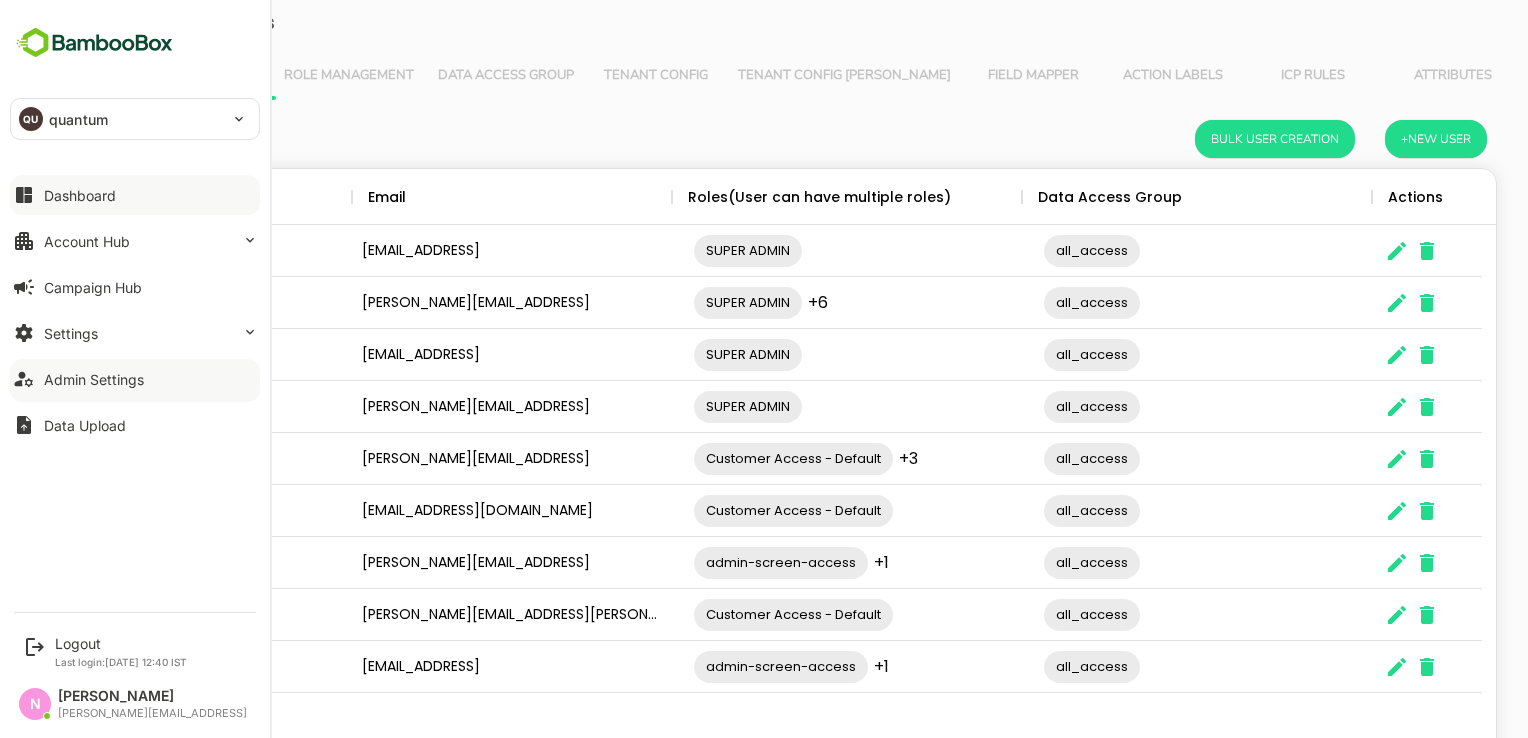 scroll, scrollTop: 0, scrollLeft: 0, axis: both 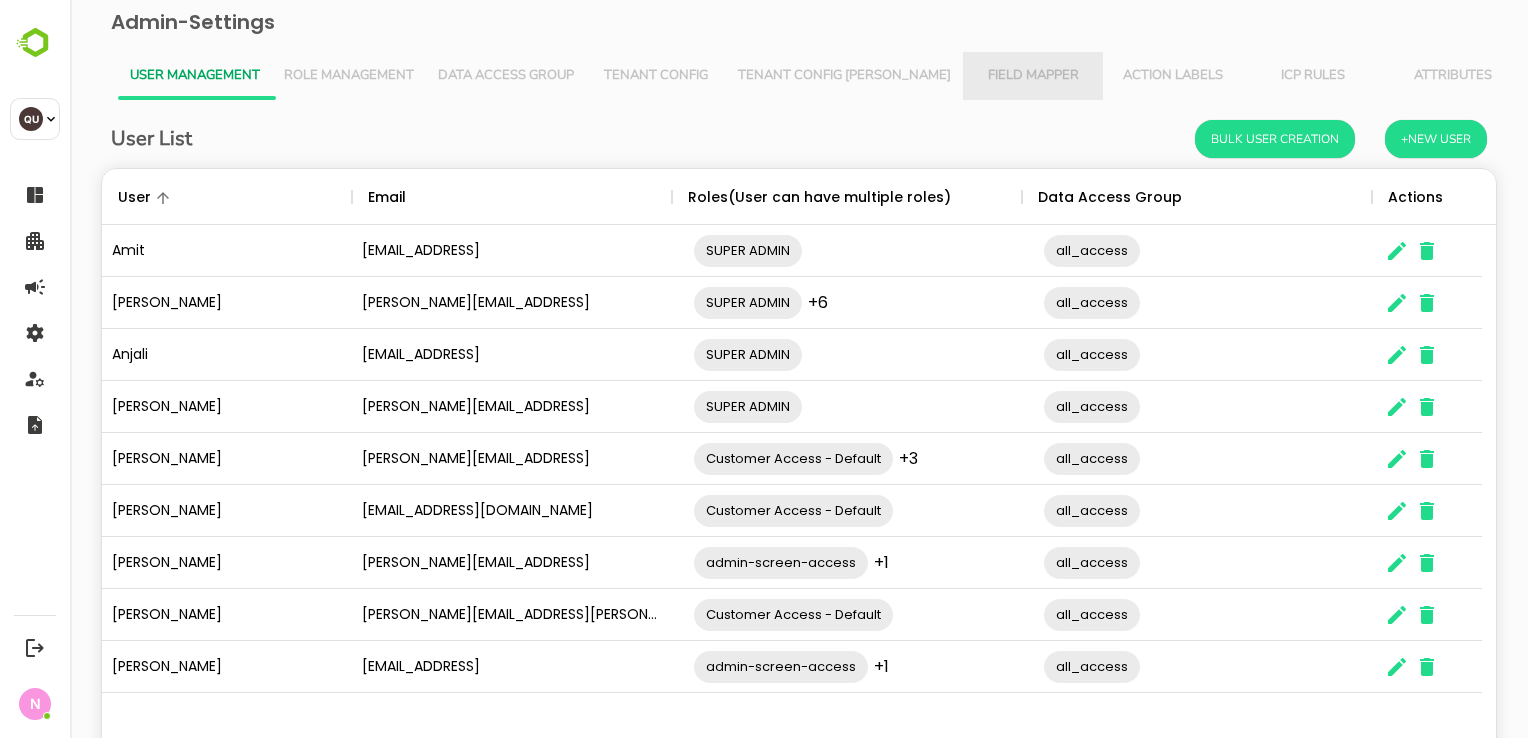 click on "Field Mapper" at bounding box center [1033, 76] 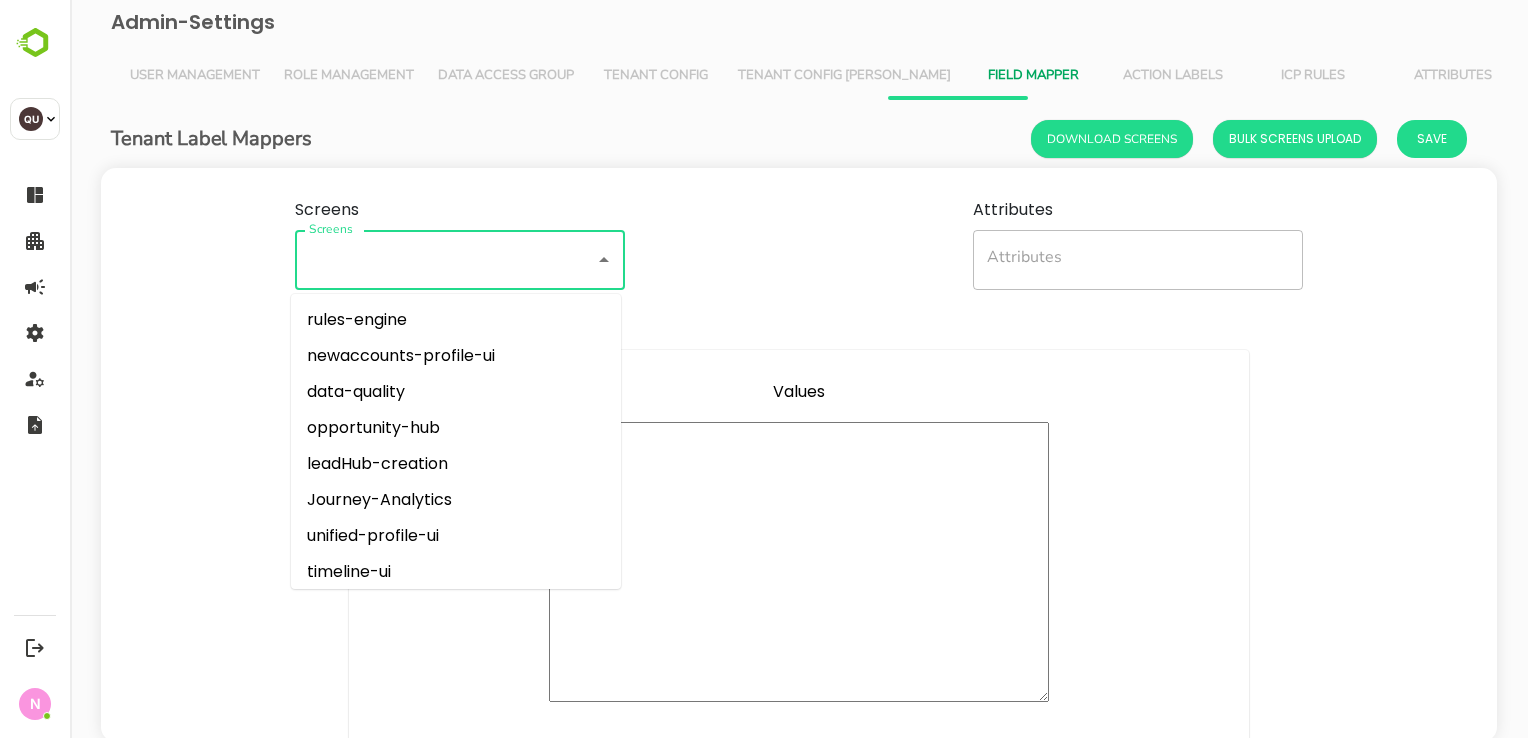 click on "Screens" at bounding box center (432, 260) 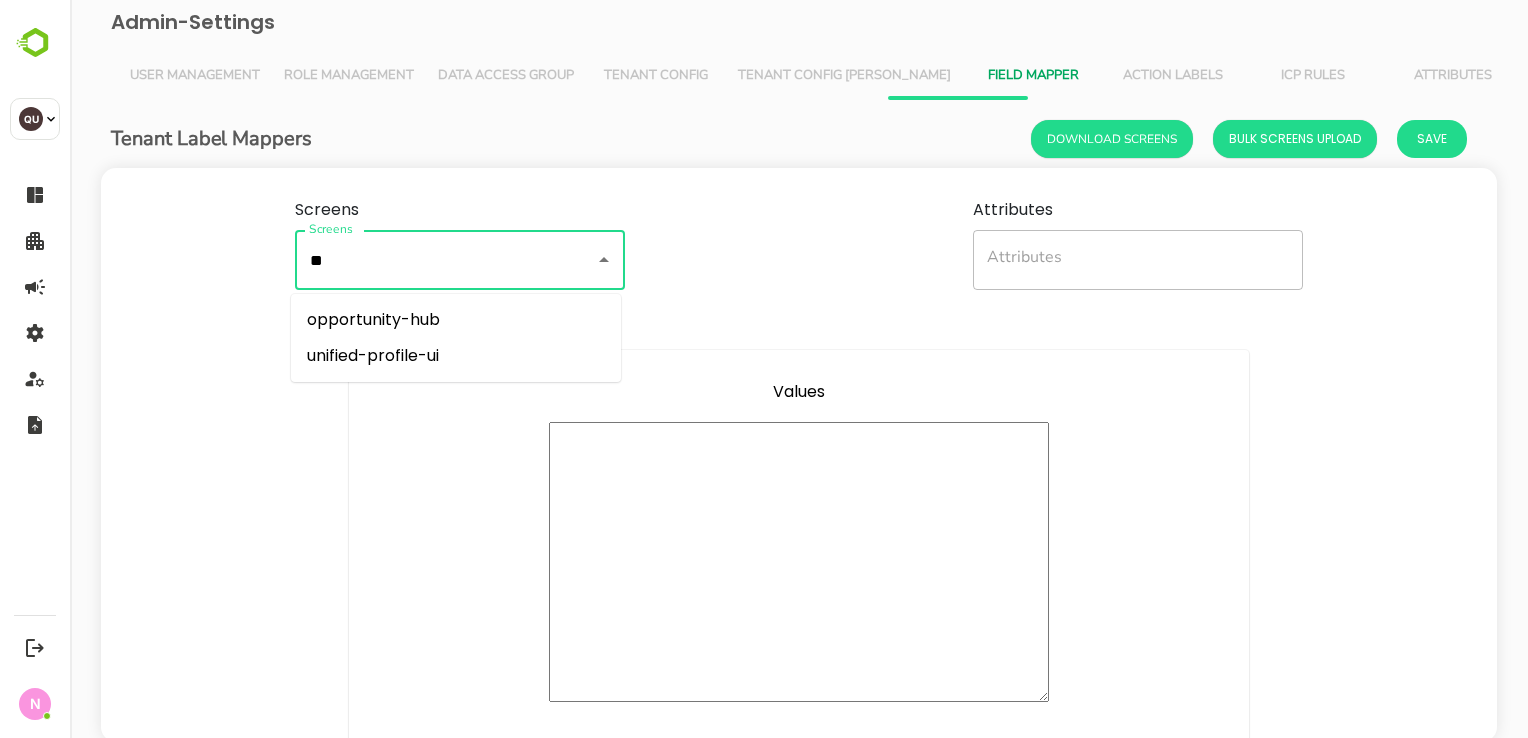 type on "*" 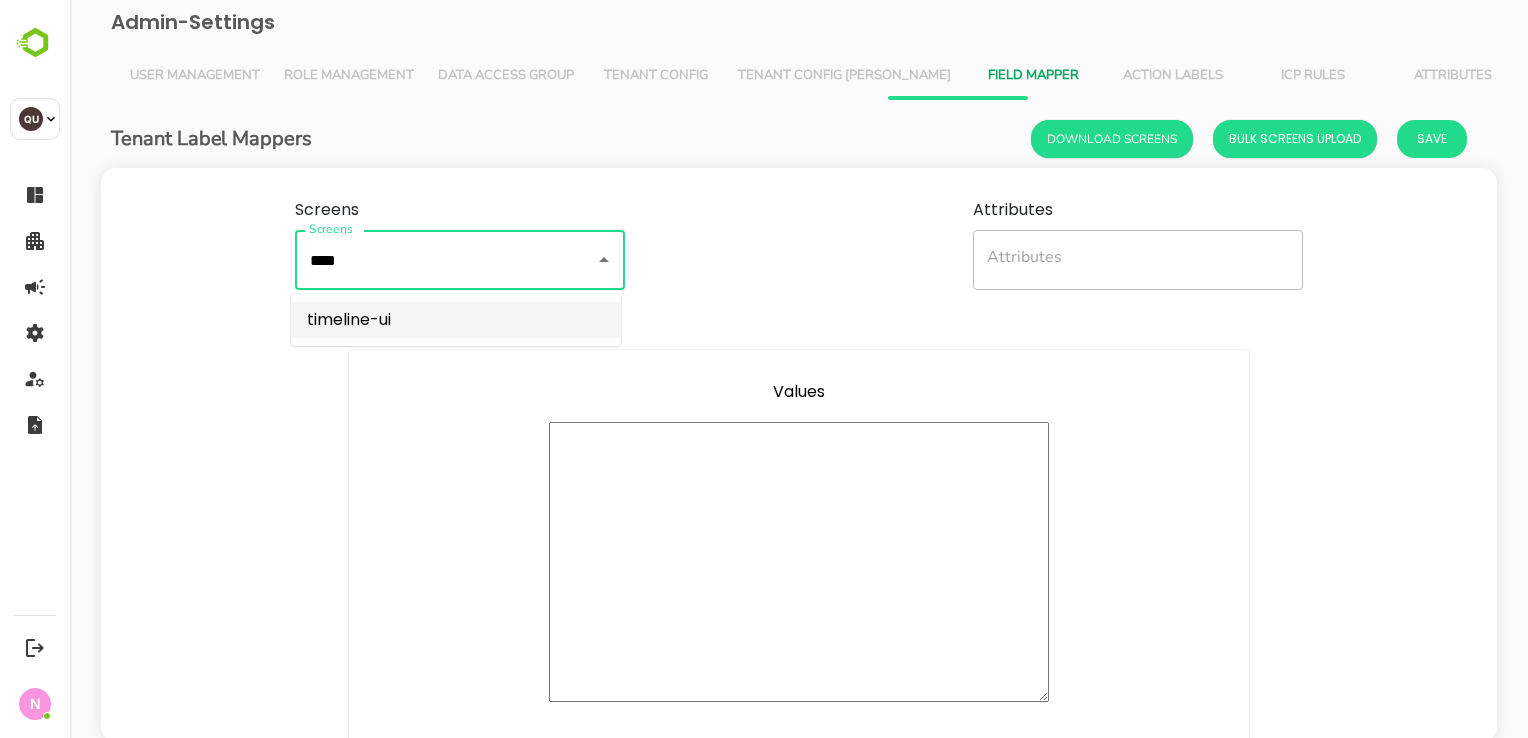 click on "timeline-ui" at bounding box center [456, 320] 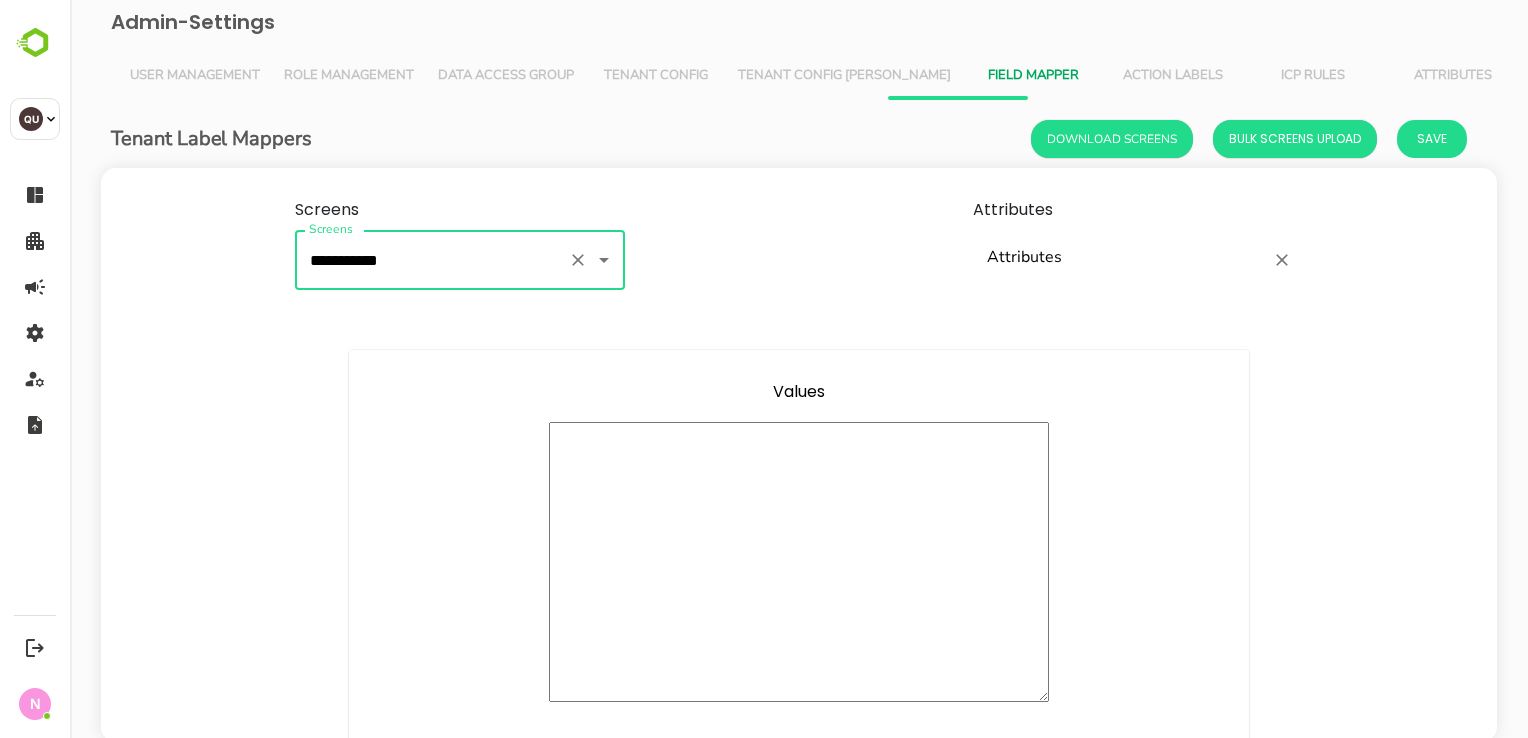 type on "**********" 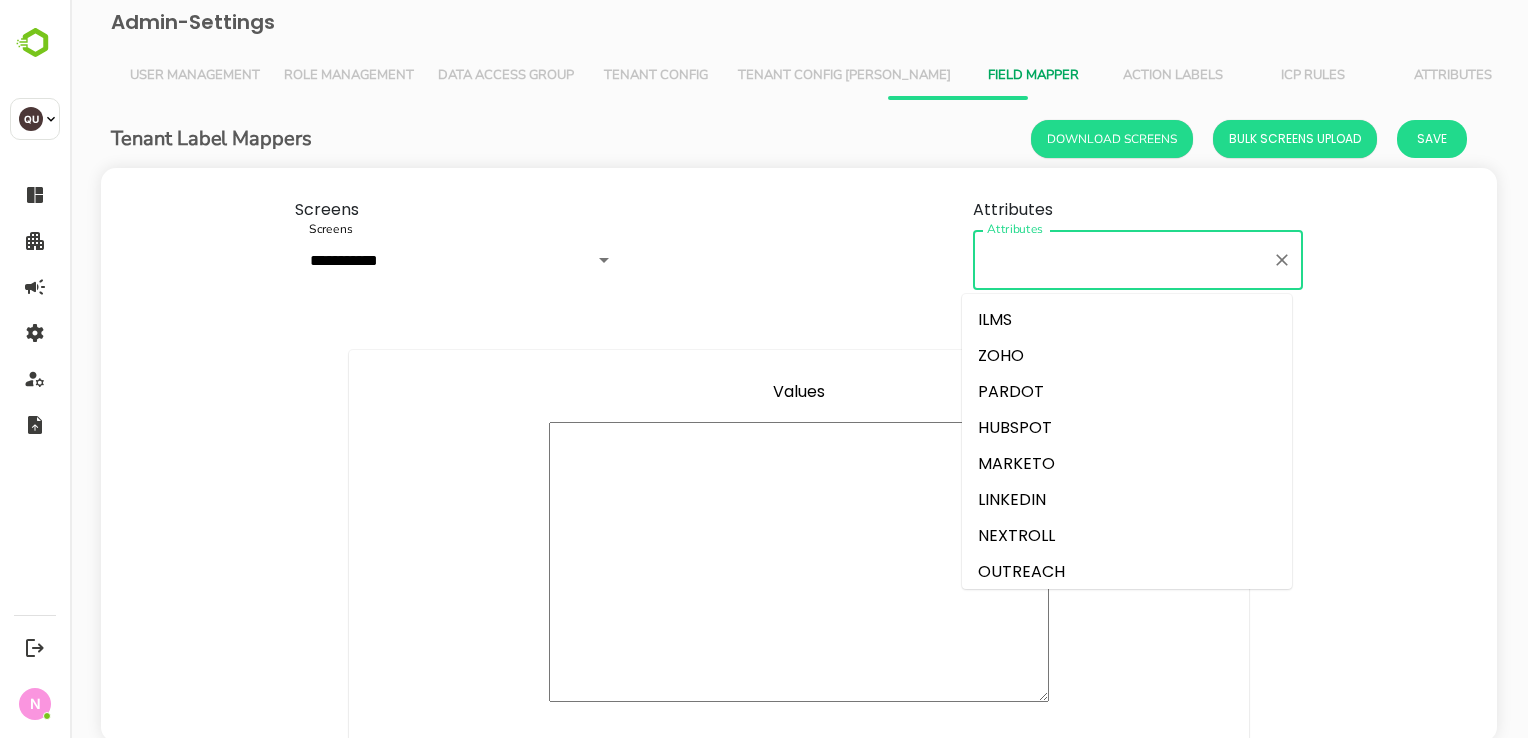 click on "Attributes" at bounding box center (1123, 260) 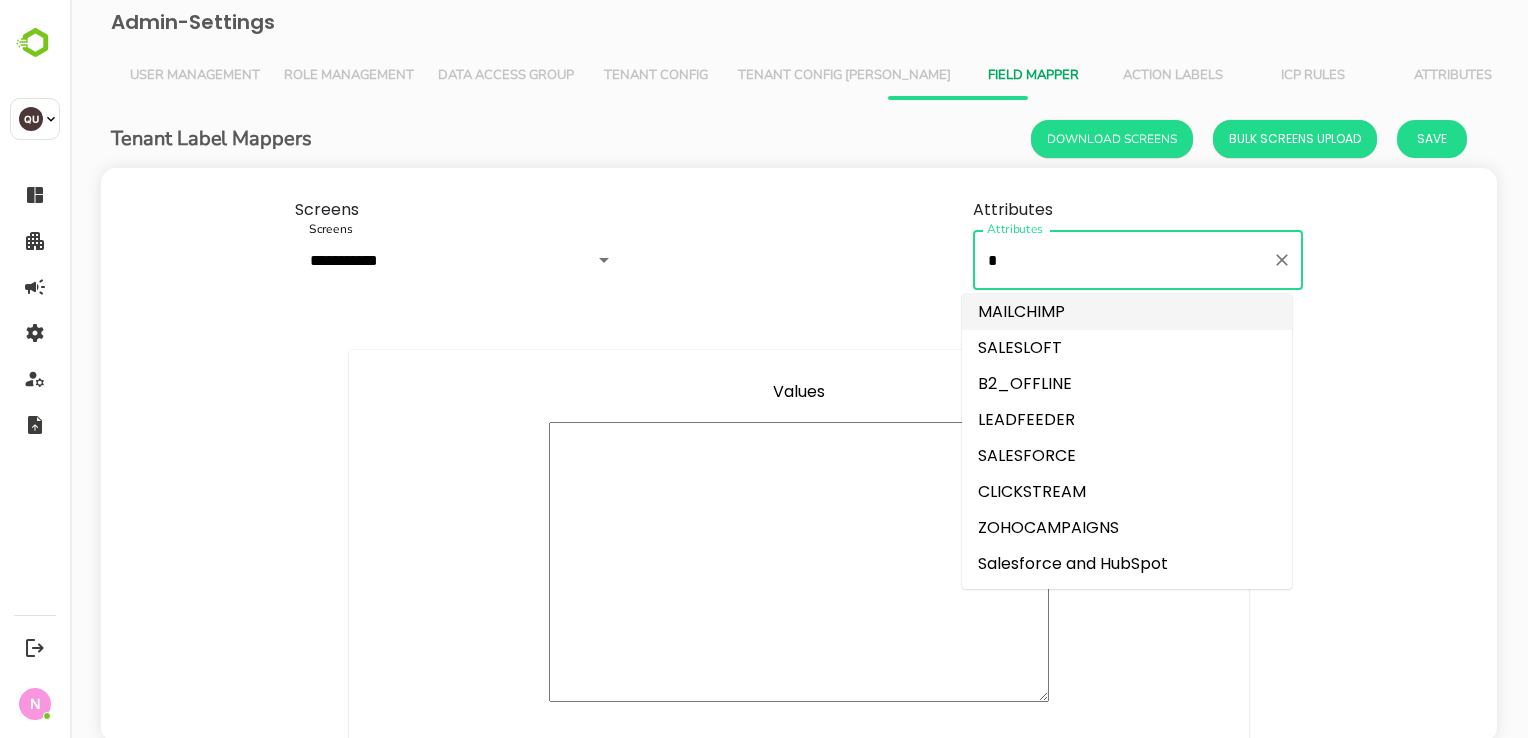 scroll, scrollTop: 0, scrollLeft: 0, axis: both 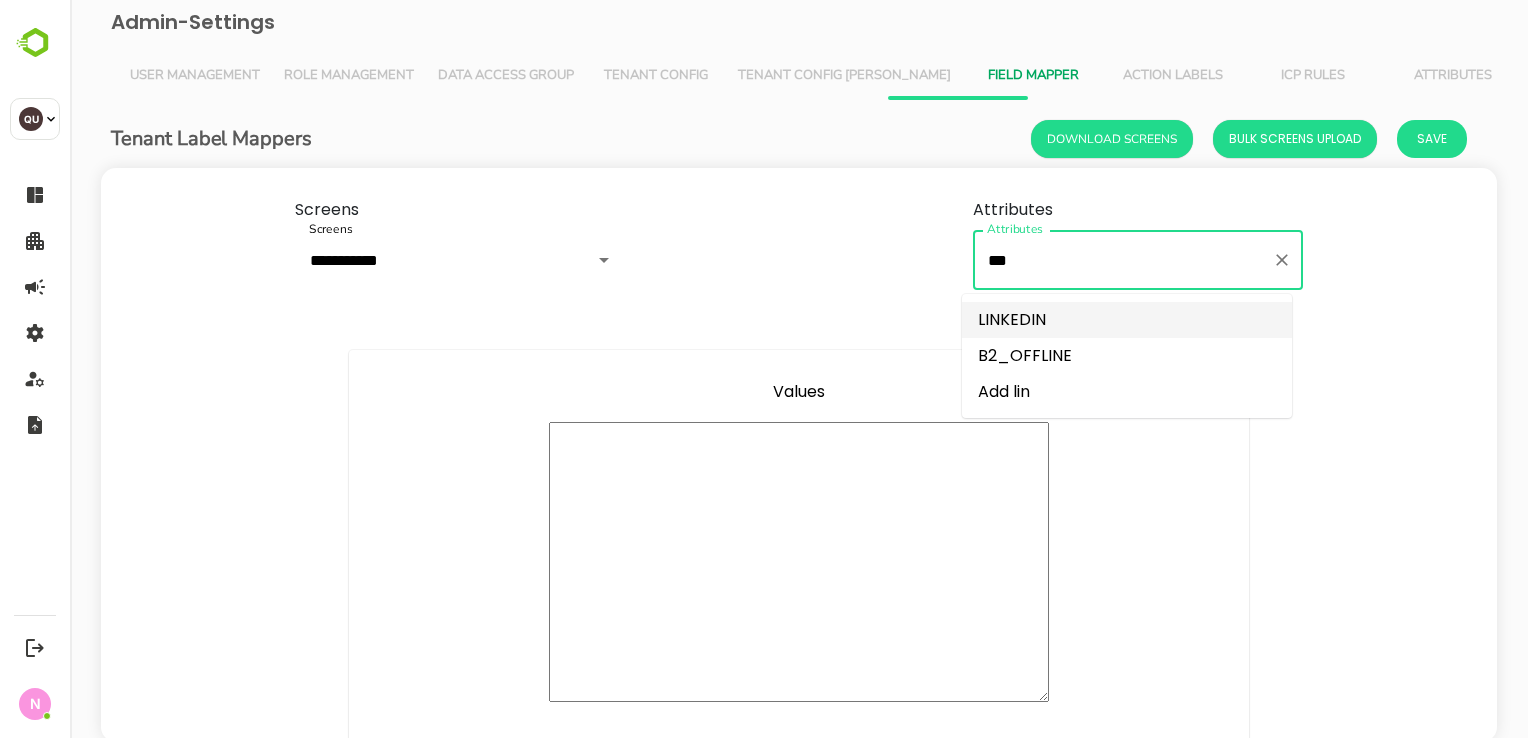 click on "LINKEDIN" at bounding box center [1127, 320] 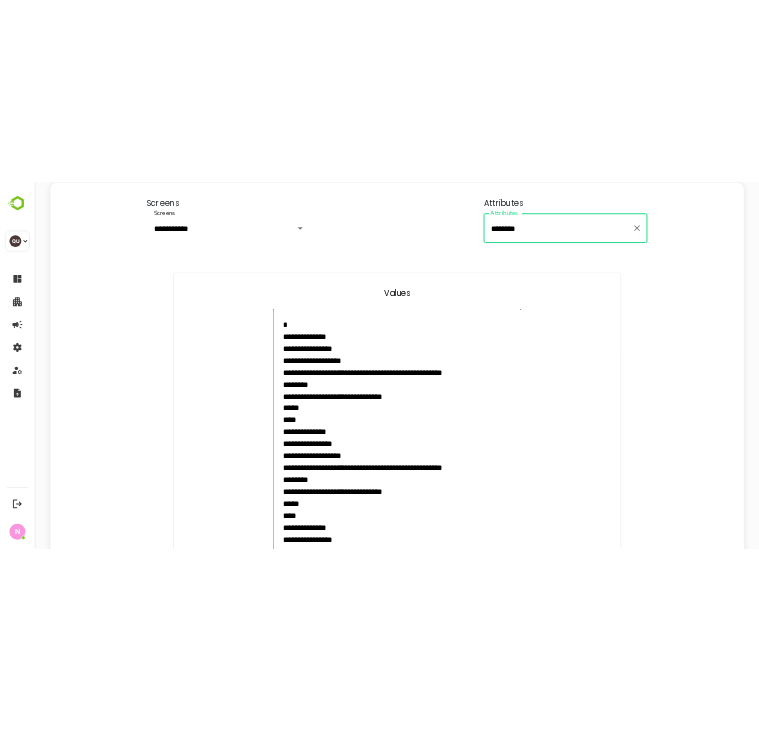 scroll, scrollTop: 0, scrollLeft: 0, axis: both 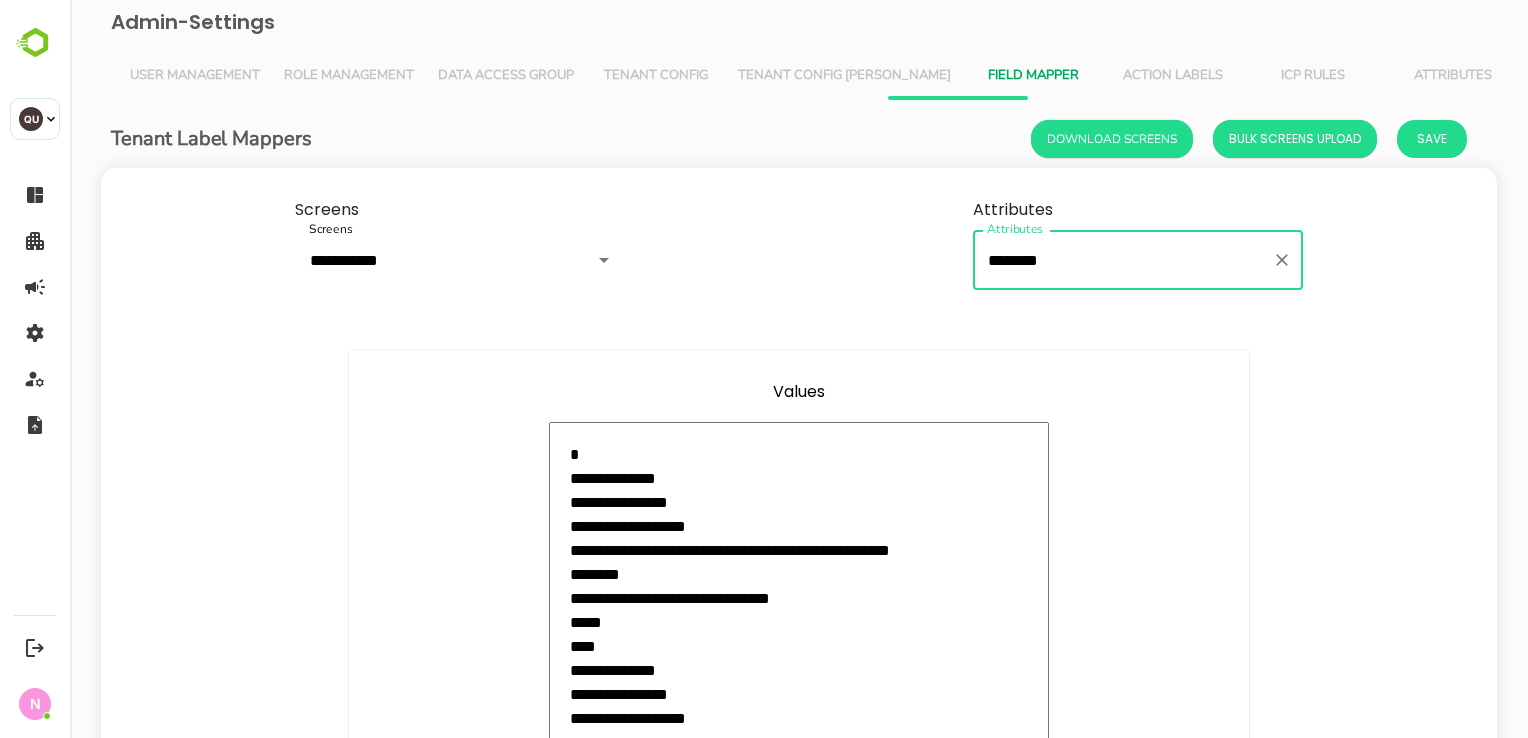 type on "********" 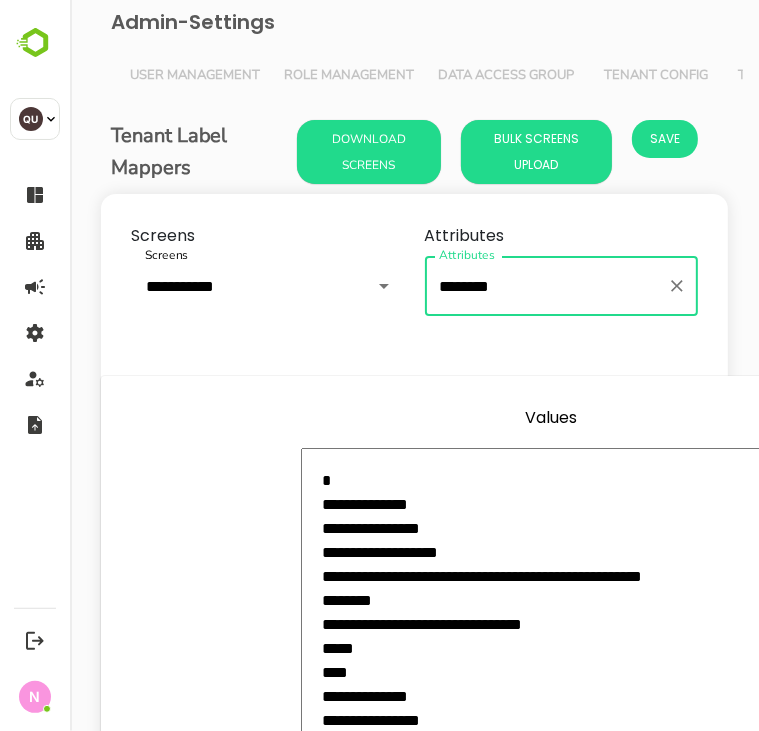 type on "*" 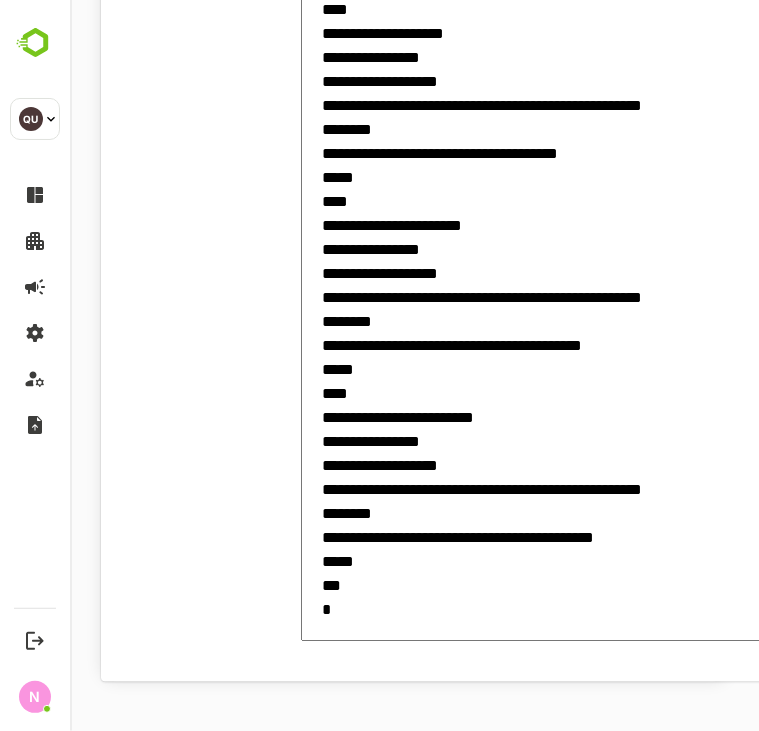 scroll, scrollTop: 1988, scrollLeft: 0, axis: vertical 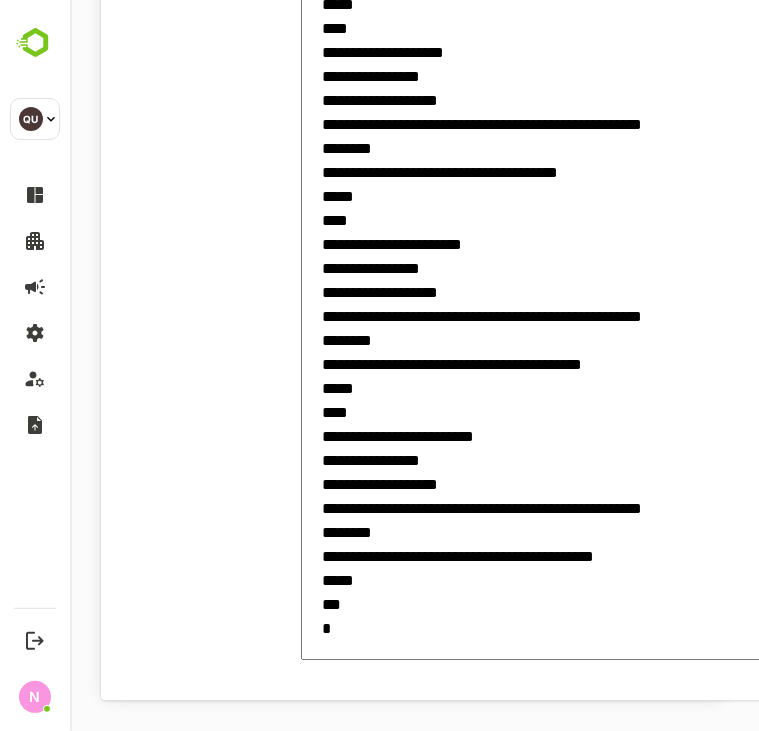click at bounding box center (550, -440) 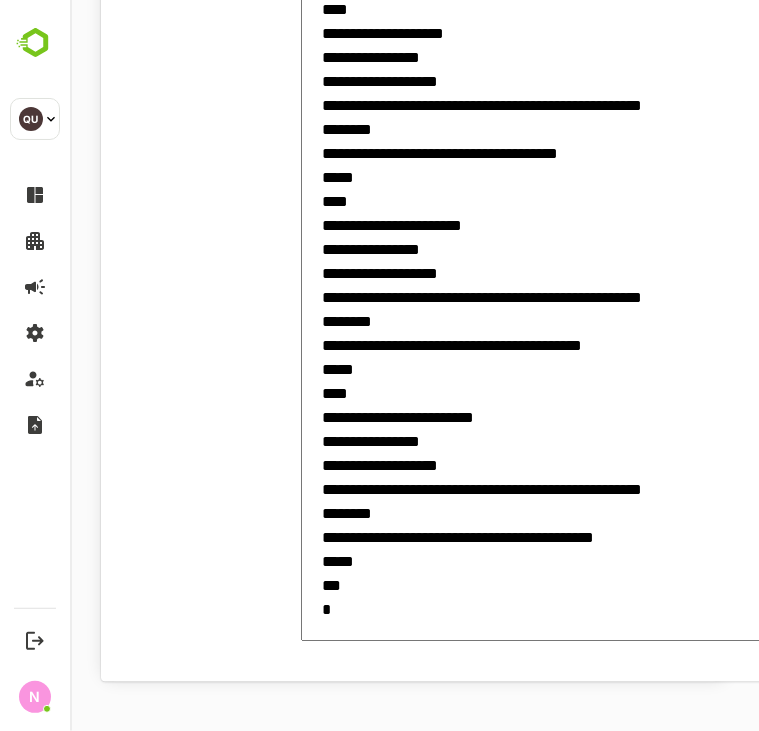 click at bounding box center (550, -459) 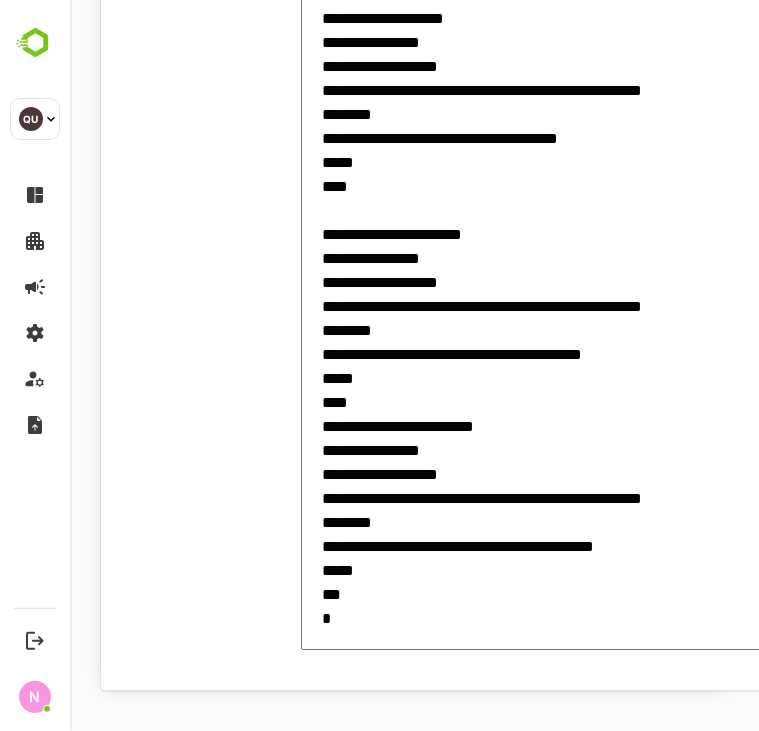 paste on "**********" 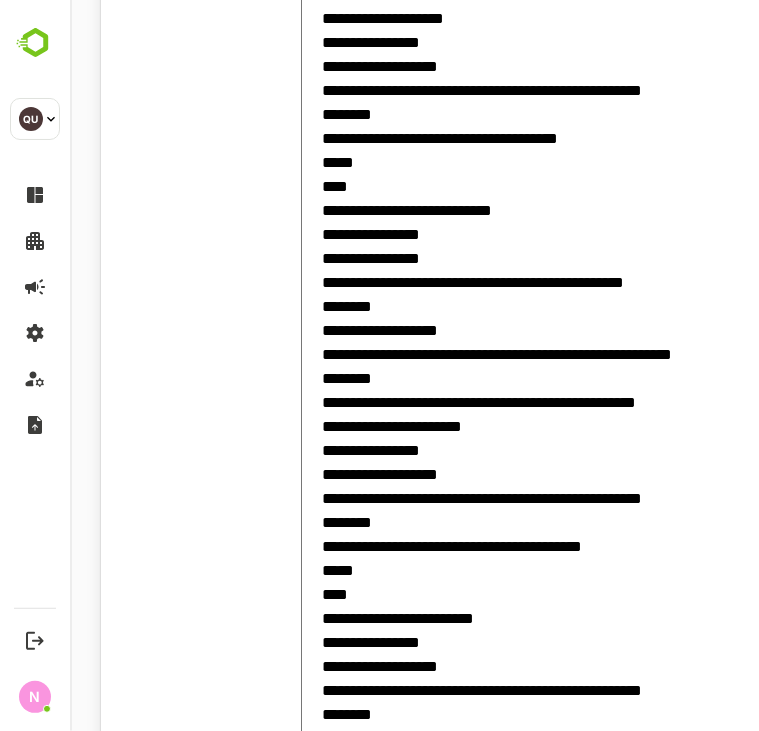 type on "**********" 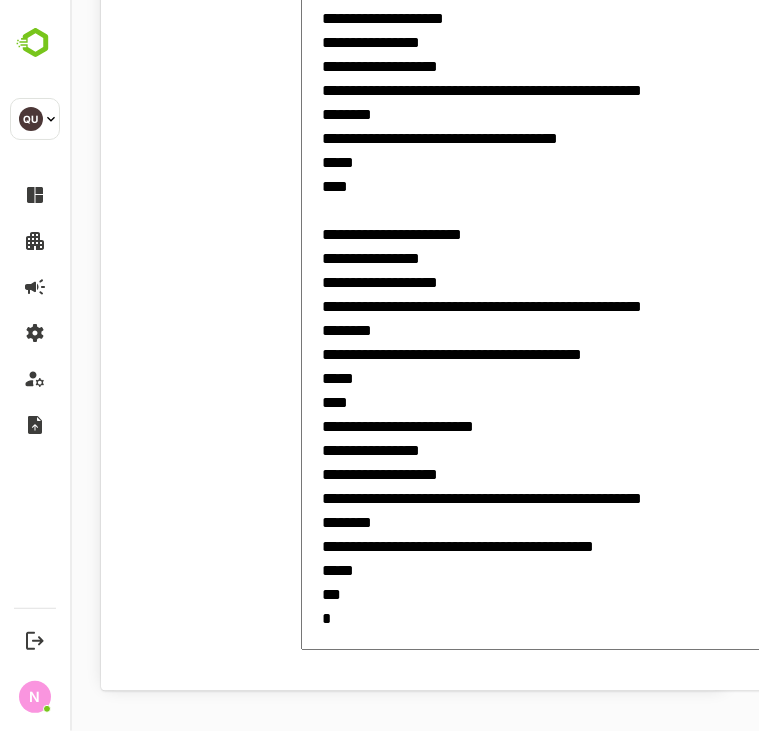 type on "**********" 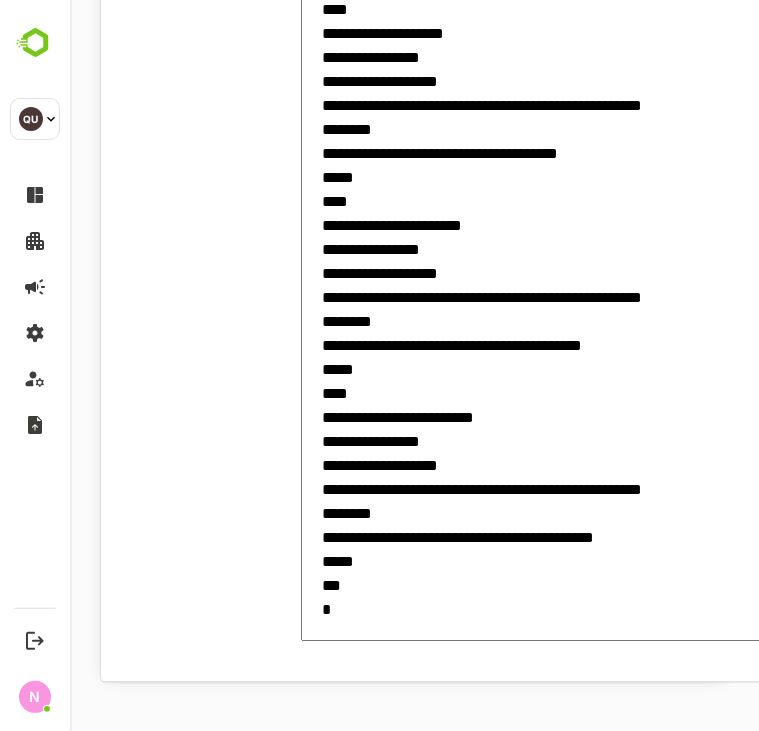 click at bounding box center (550, -459) 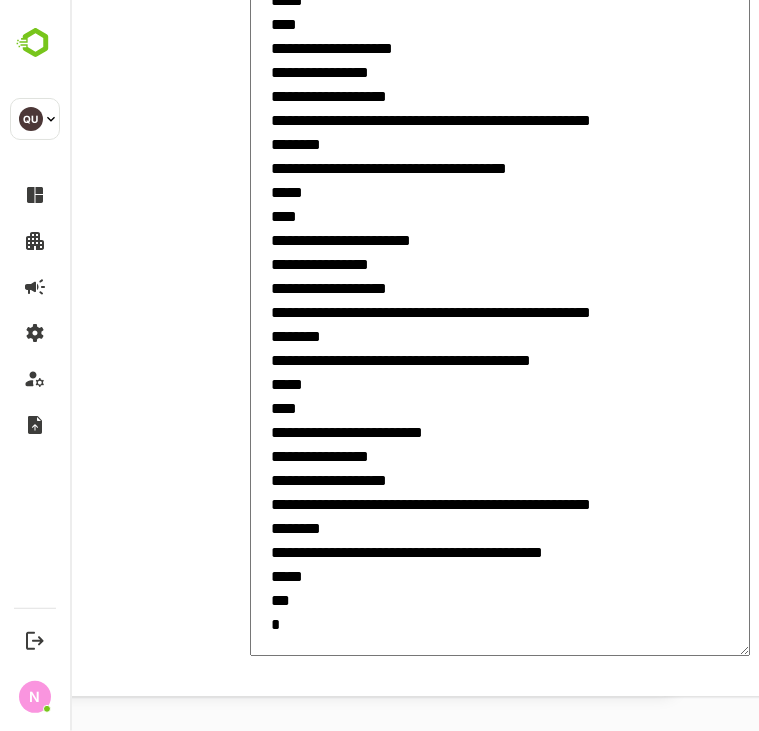 scroll, scrollTop: 2022, scrollLeft: 51, axis: both 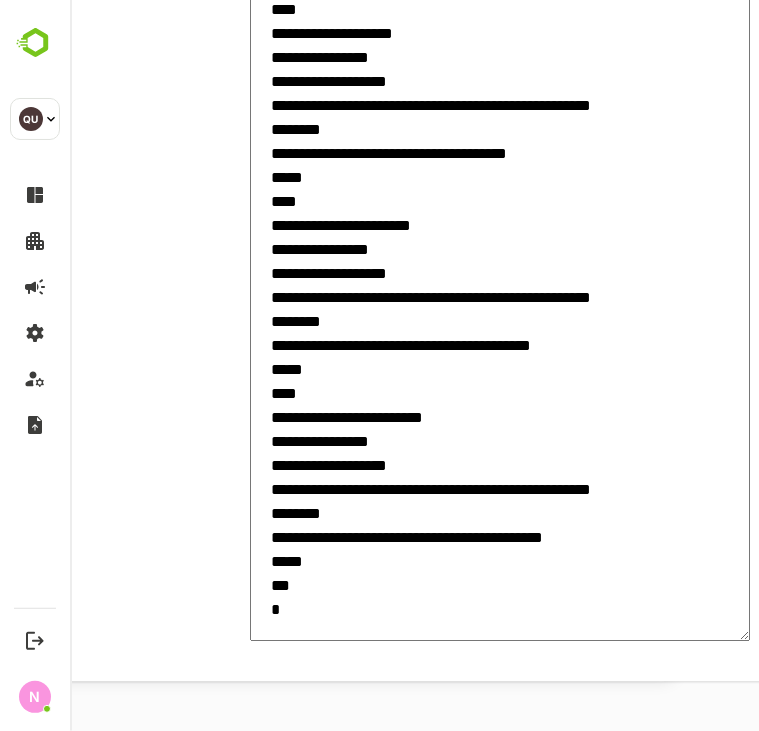 click at bounding box center (499, -459) 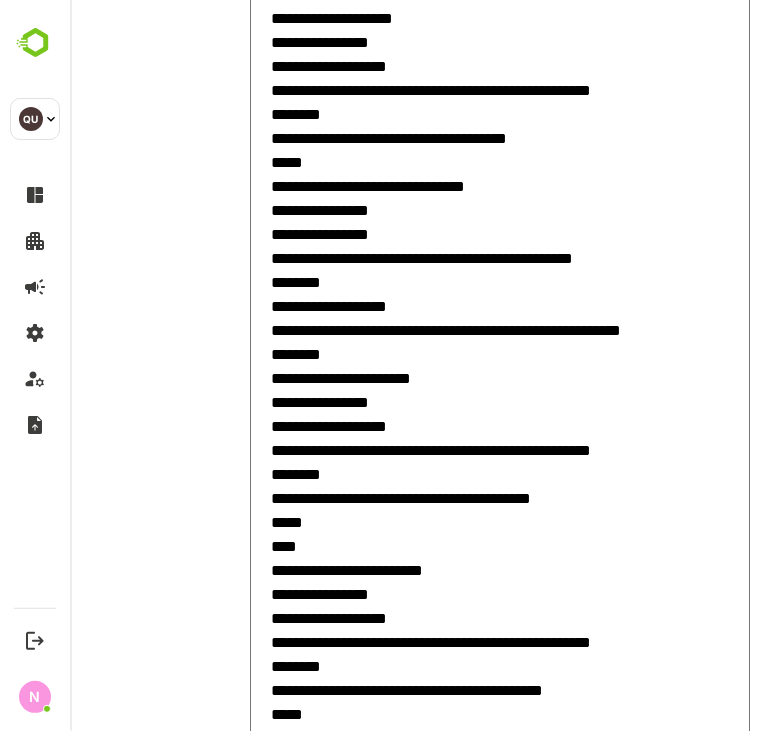 type on "**********" 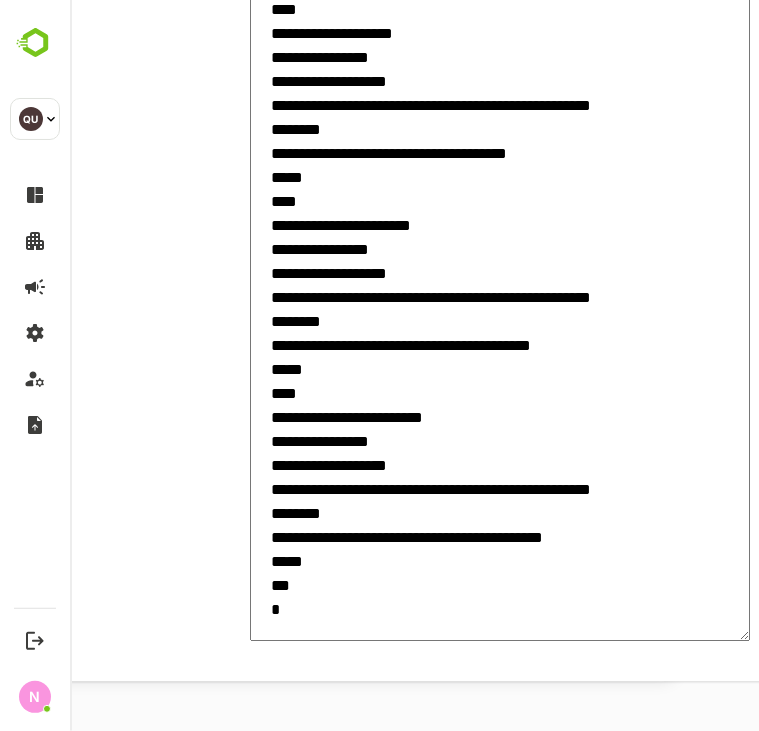 type on "**********" 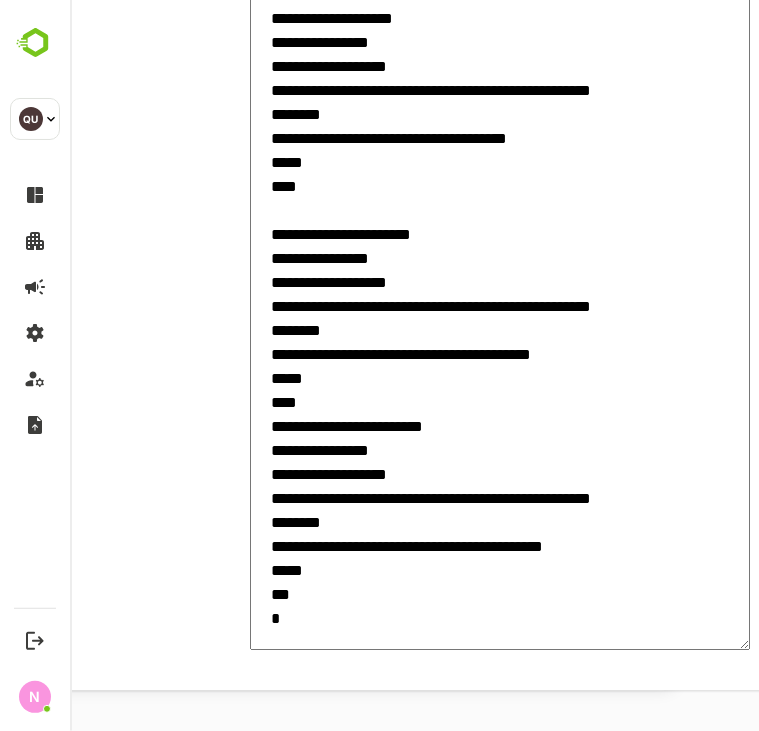 paste on "**********" 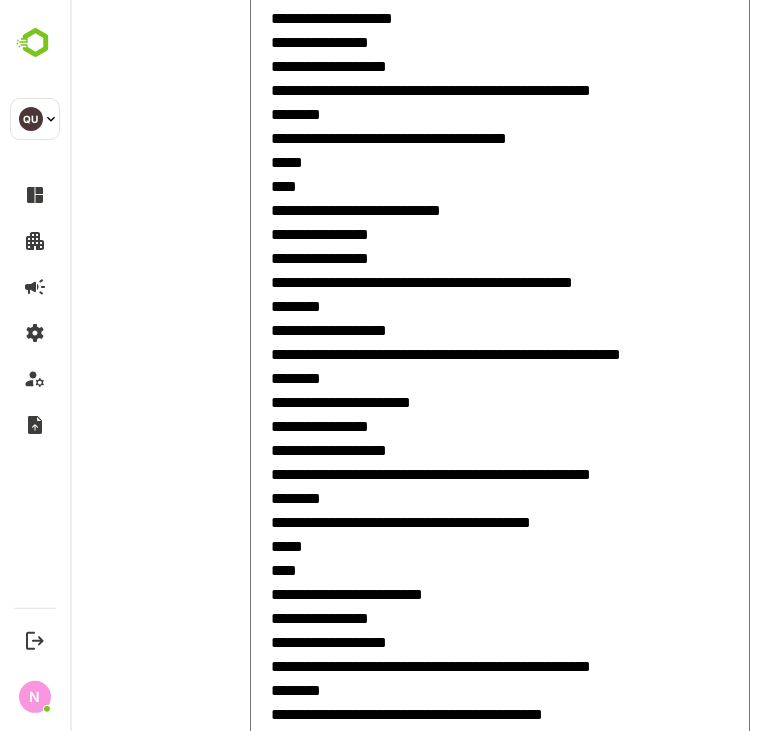 scroll, scrollTop: 1997, scrollLeft: 51, axis: both 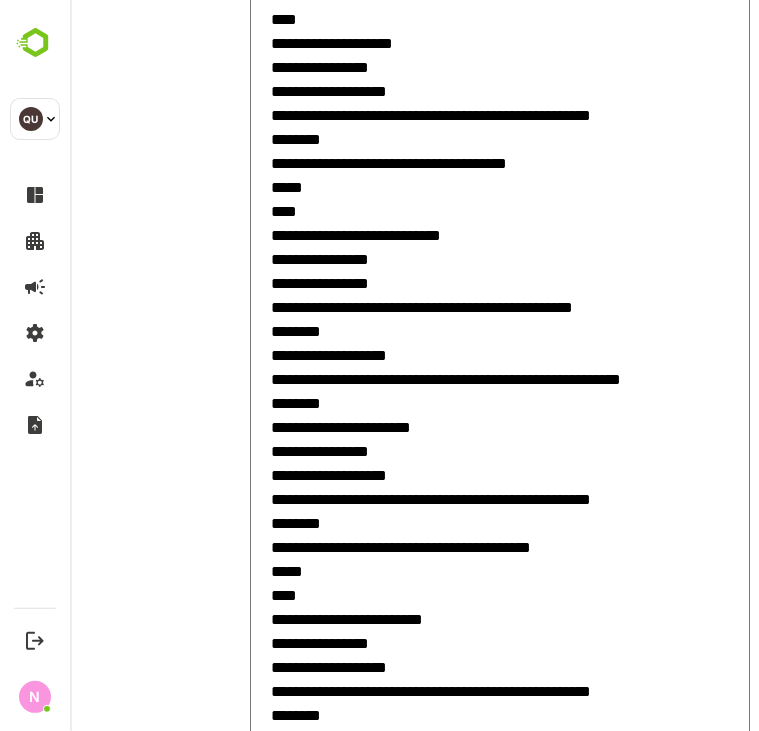 type on "**********" 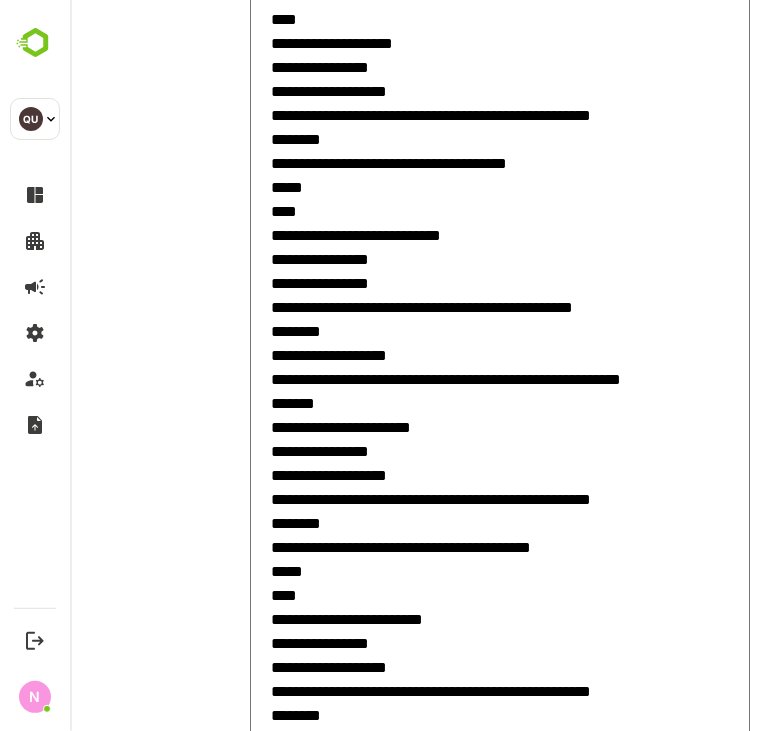 type on "**********" 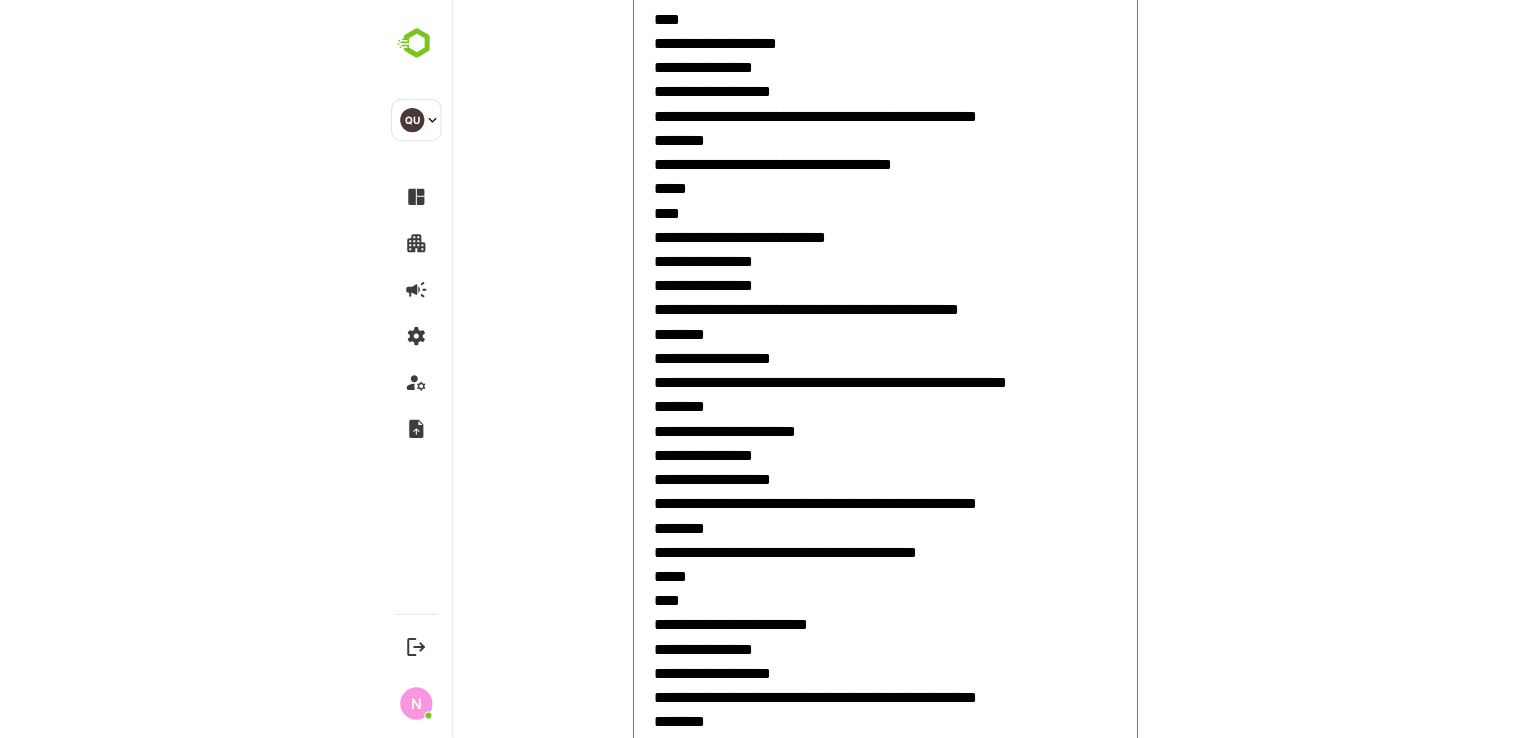 scroll, scrollTop: 1997, scrollLeft: 0, axis: vertical 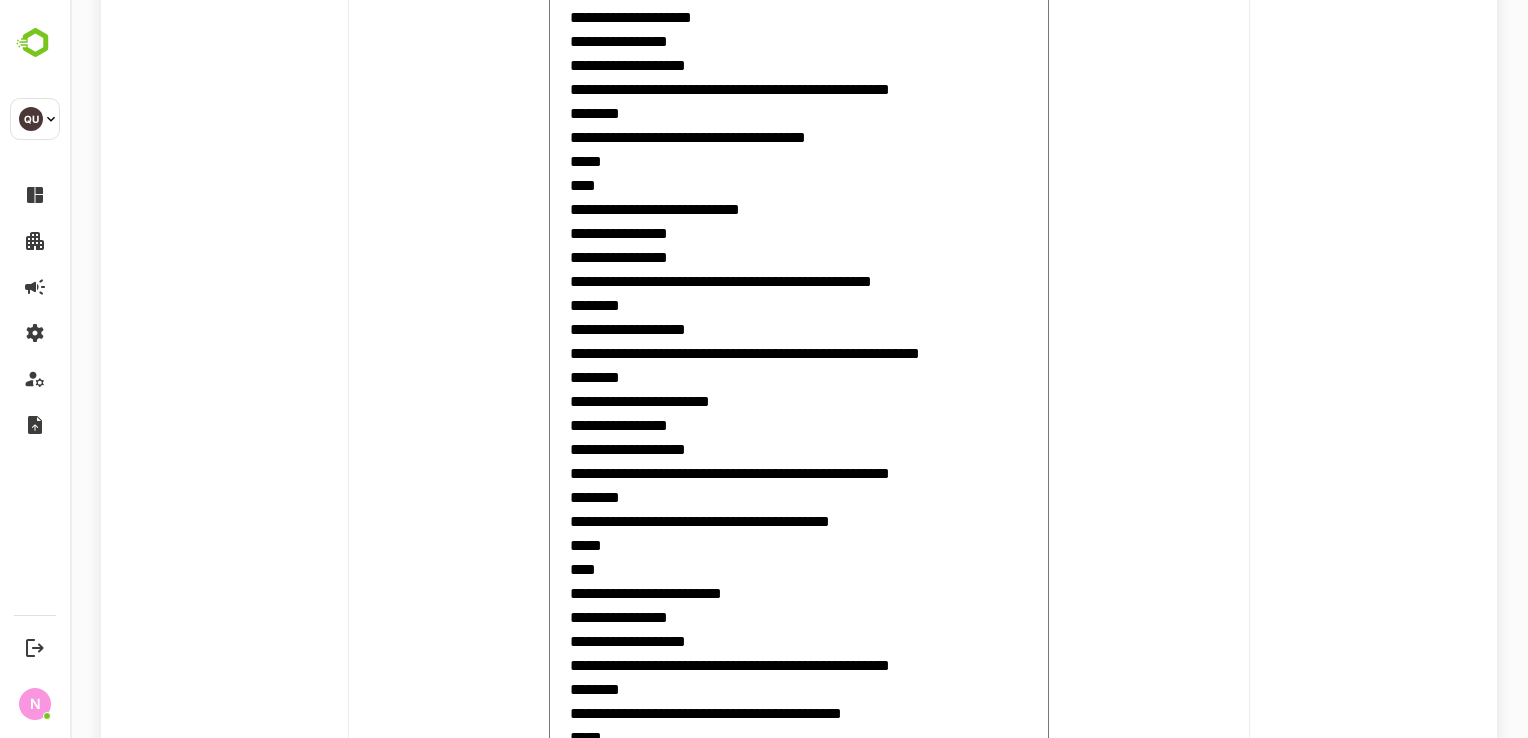 type on "*" 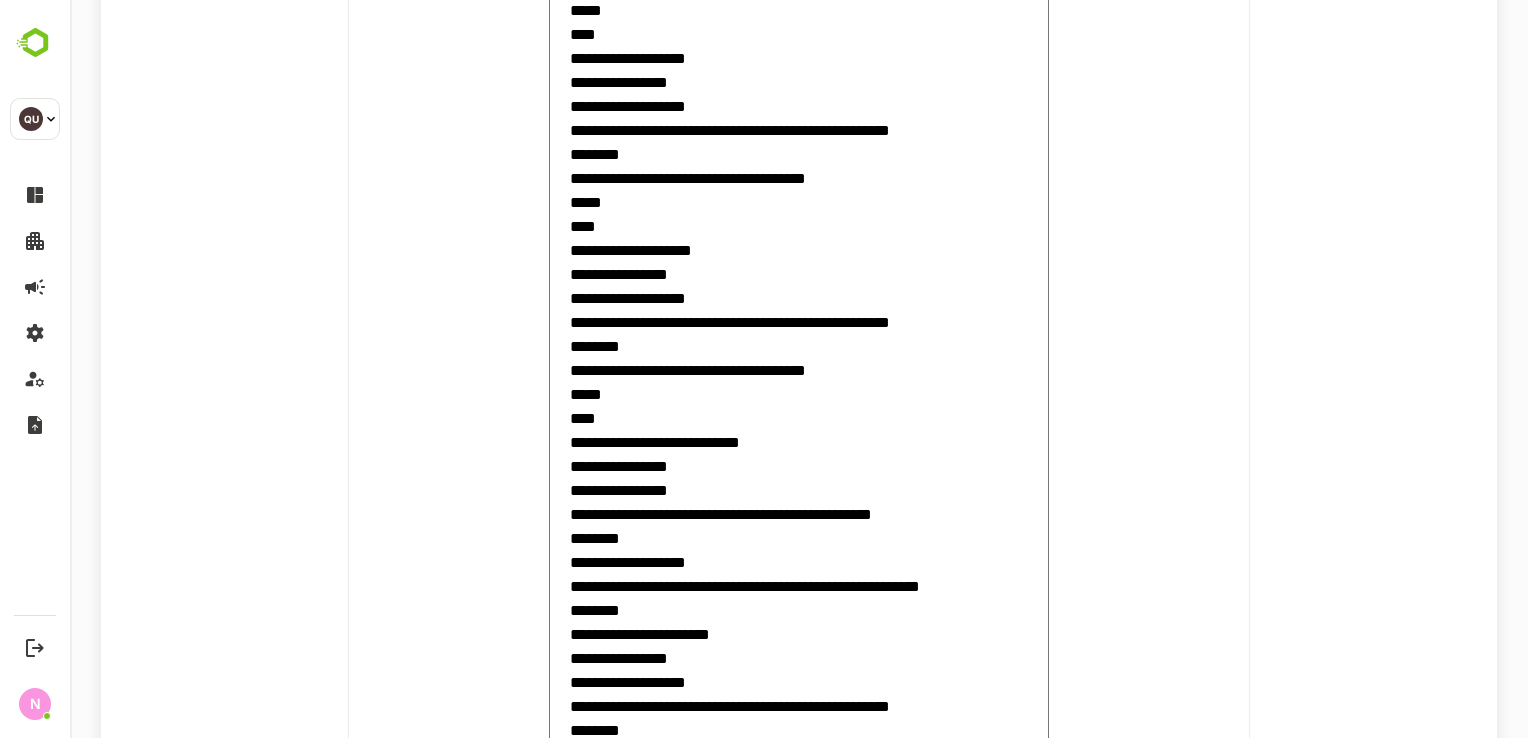 scroll, scrollTop: 1761, scrollLeft: 0, axis: vertical 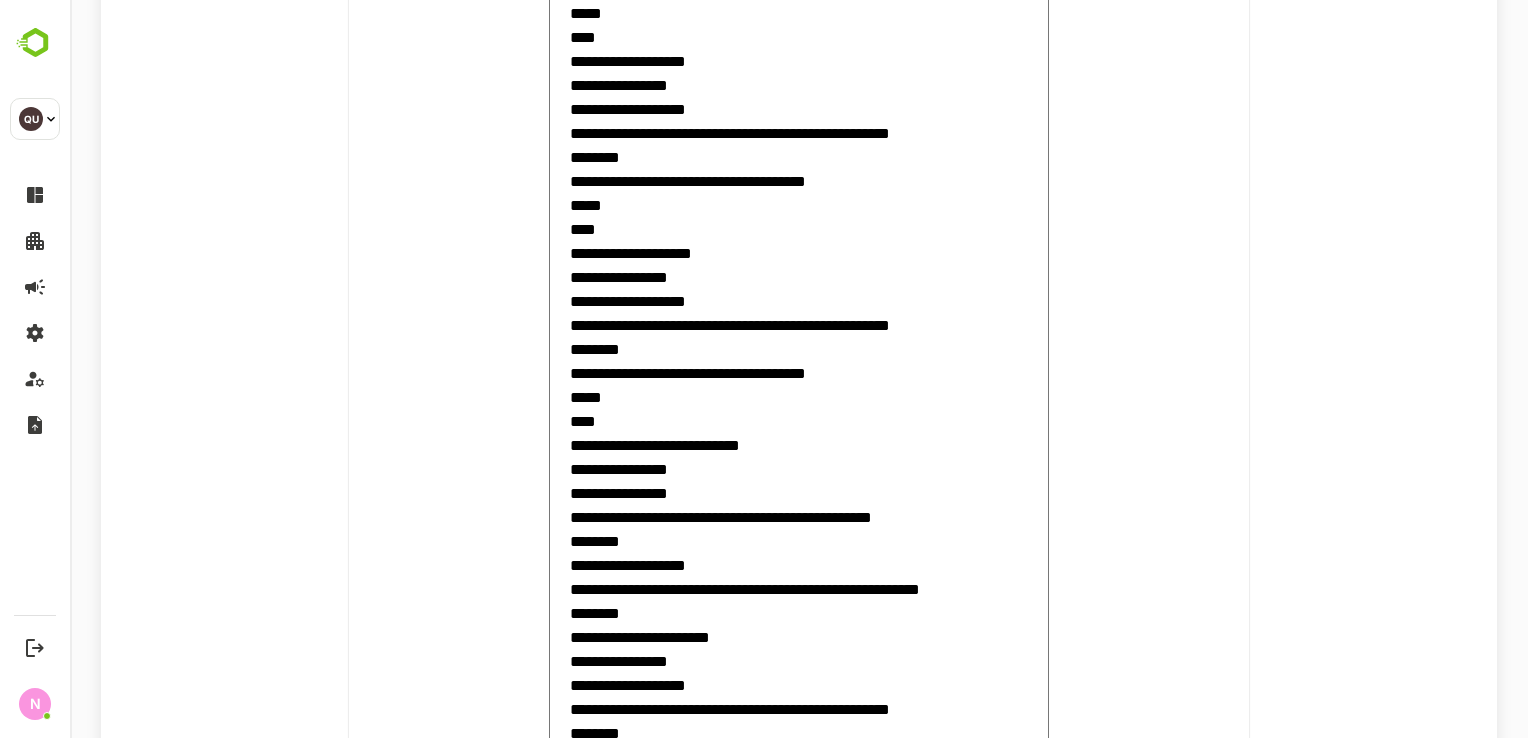 click at bounding box center [799, -131] 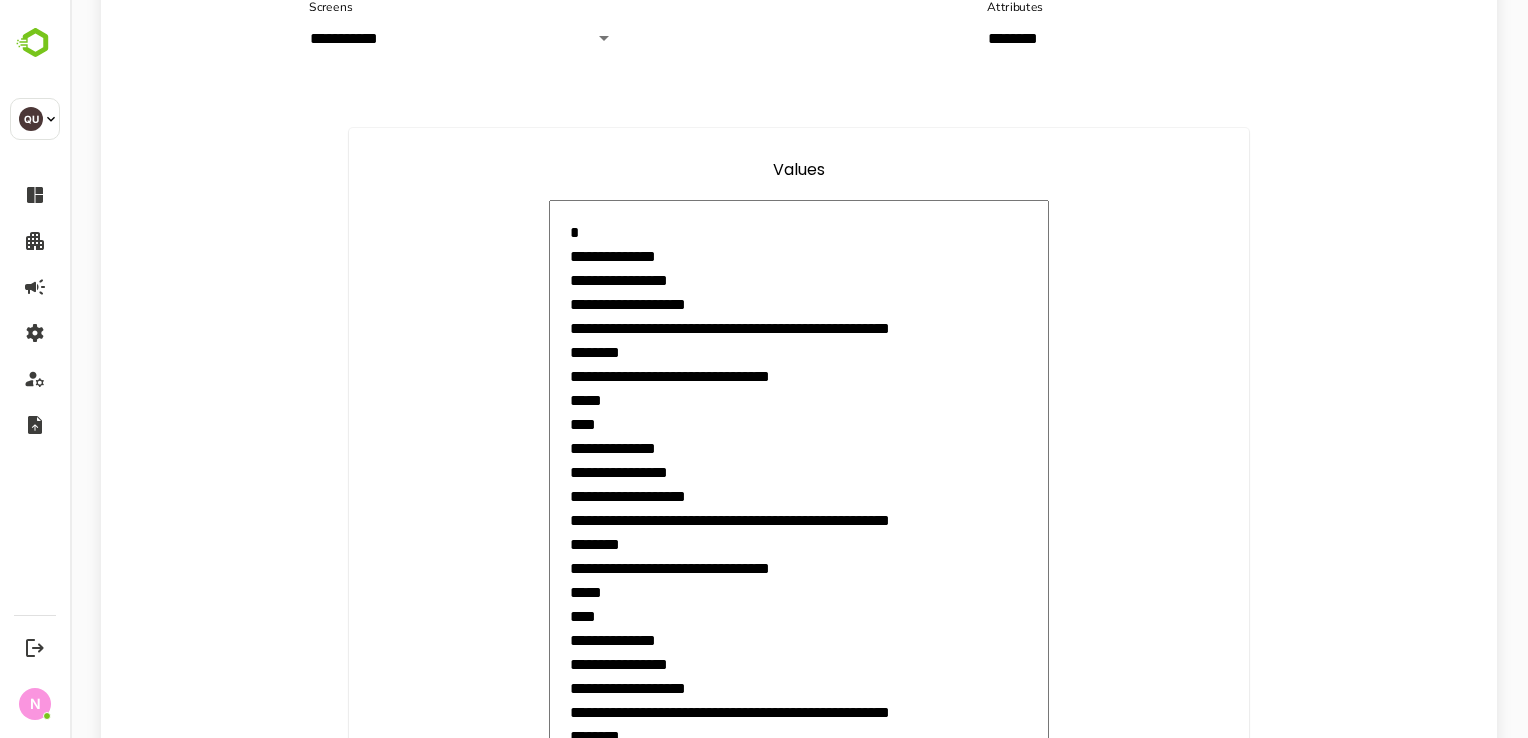 scroll, scrollTop: 0, scrollLeft: 0, axis: both 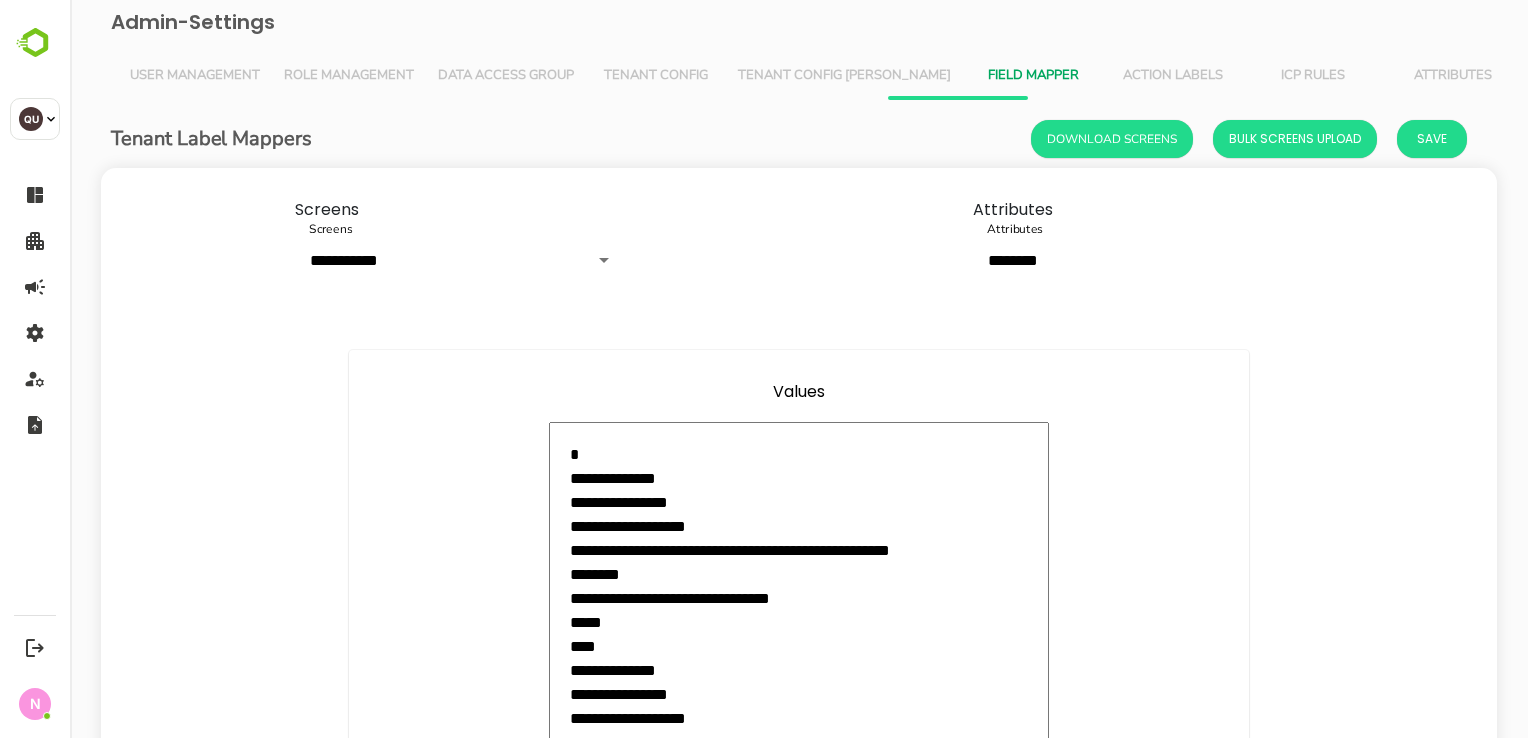 click at bounding box center (799, 1630) 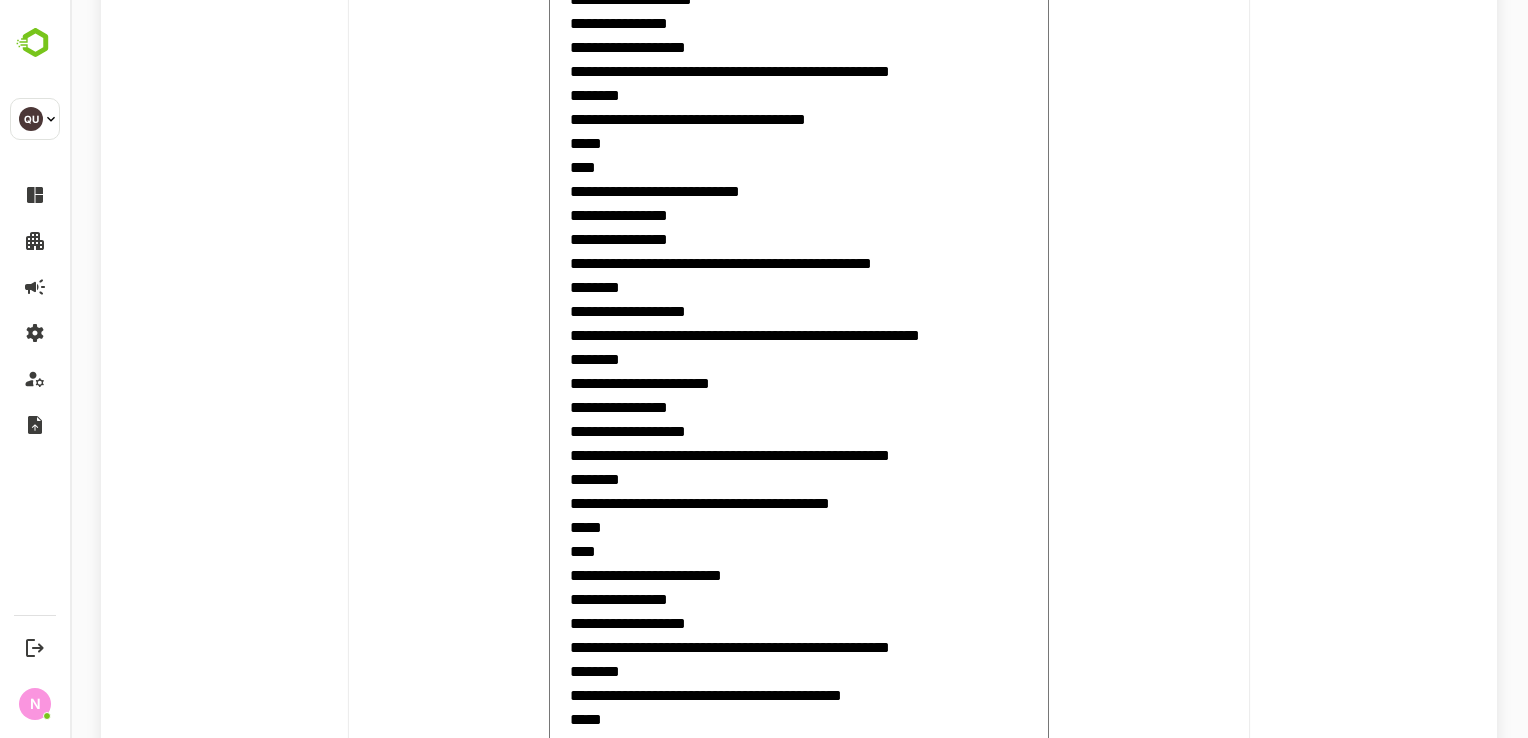 scroll, scrollTop: 2170, scrollLeft: 0, axis: vertical 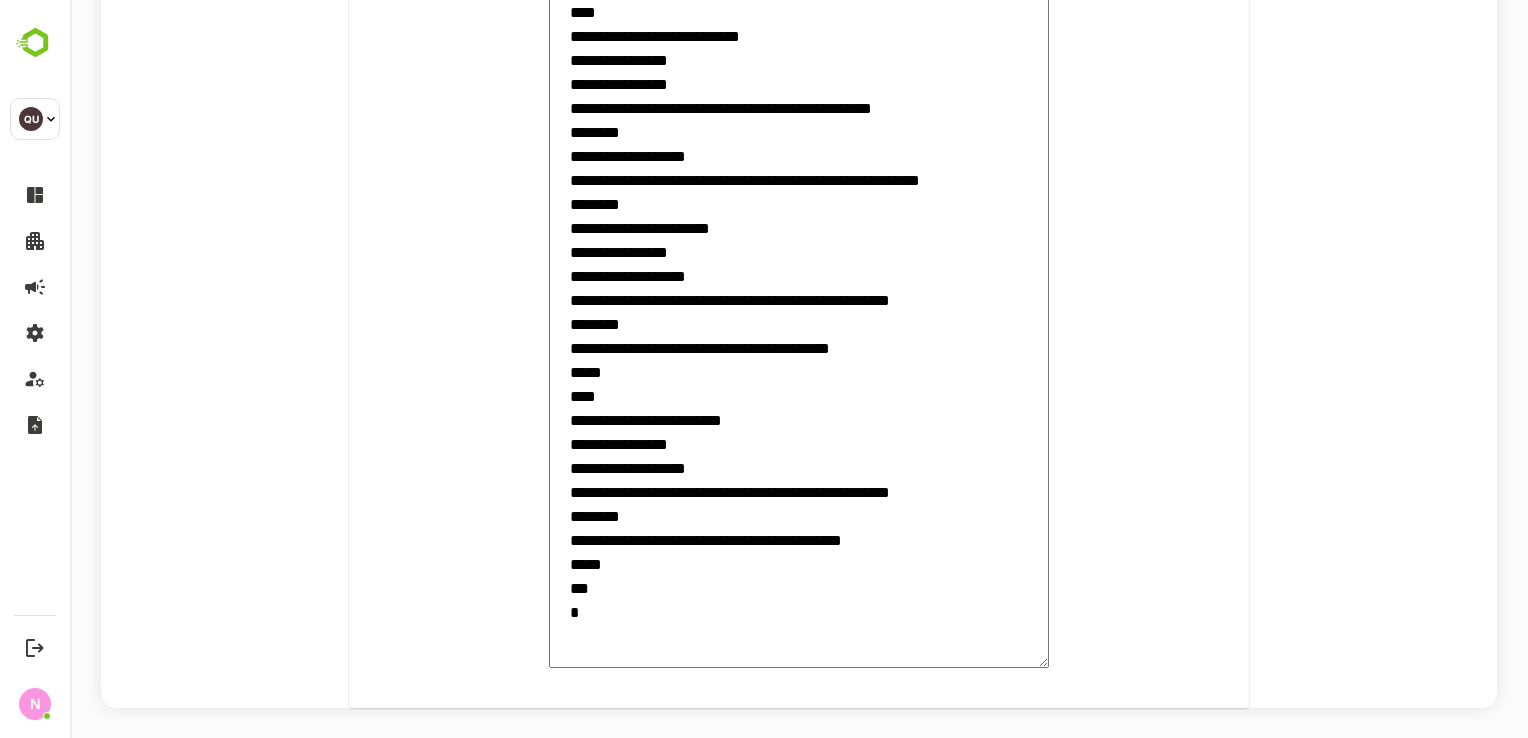 type on "**********" 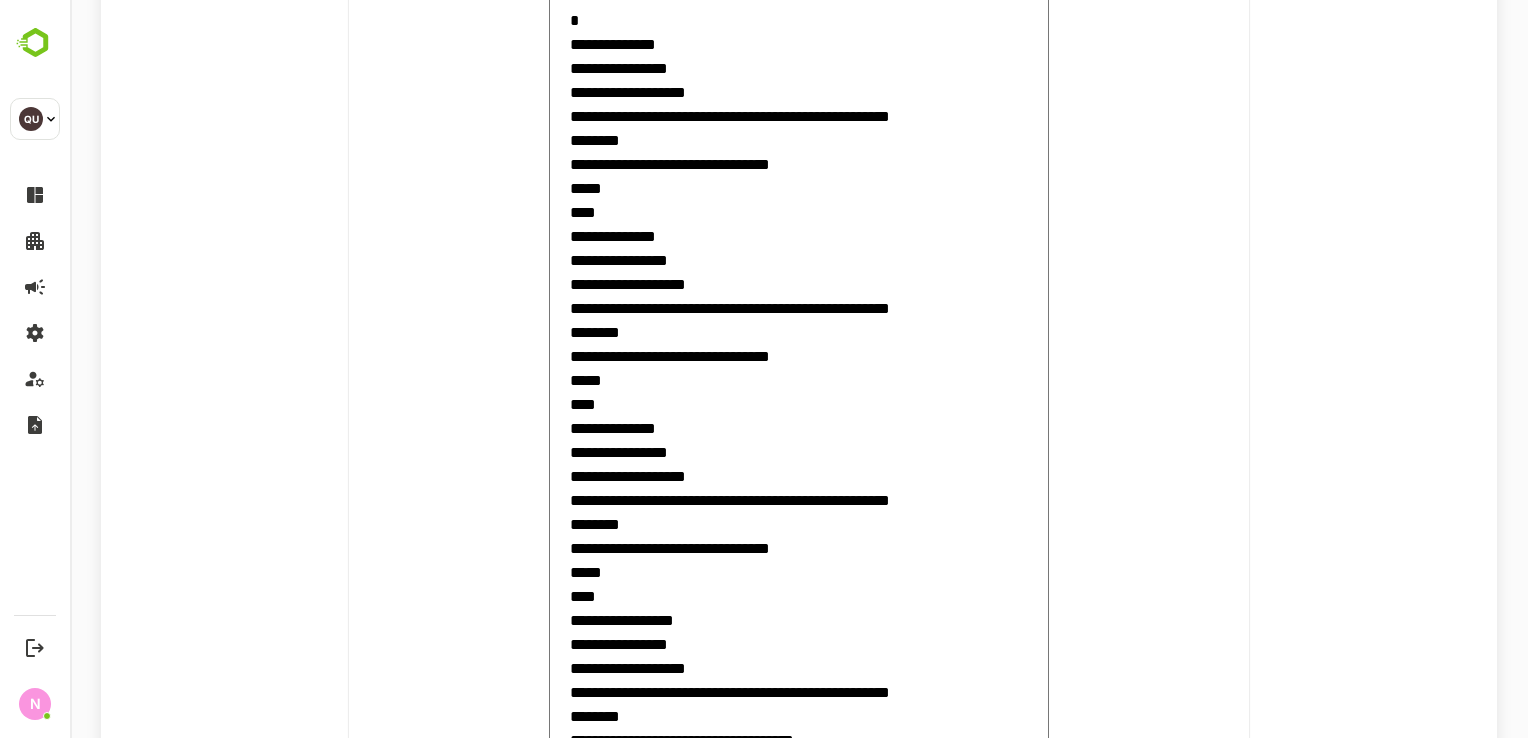 scroll, scrollTop: 0, scrollLeft: 0, axis: both 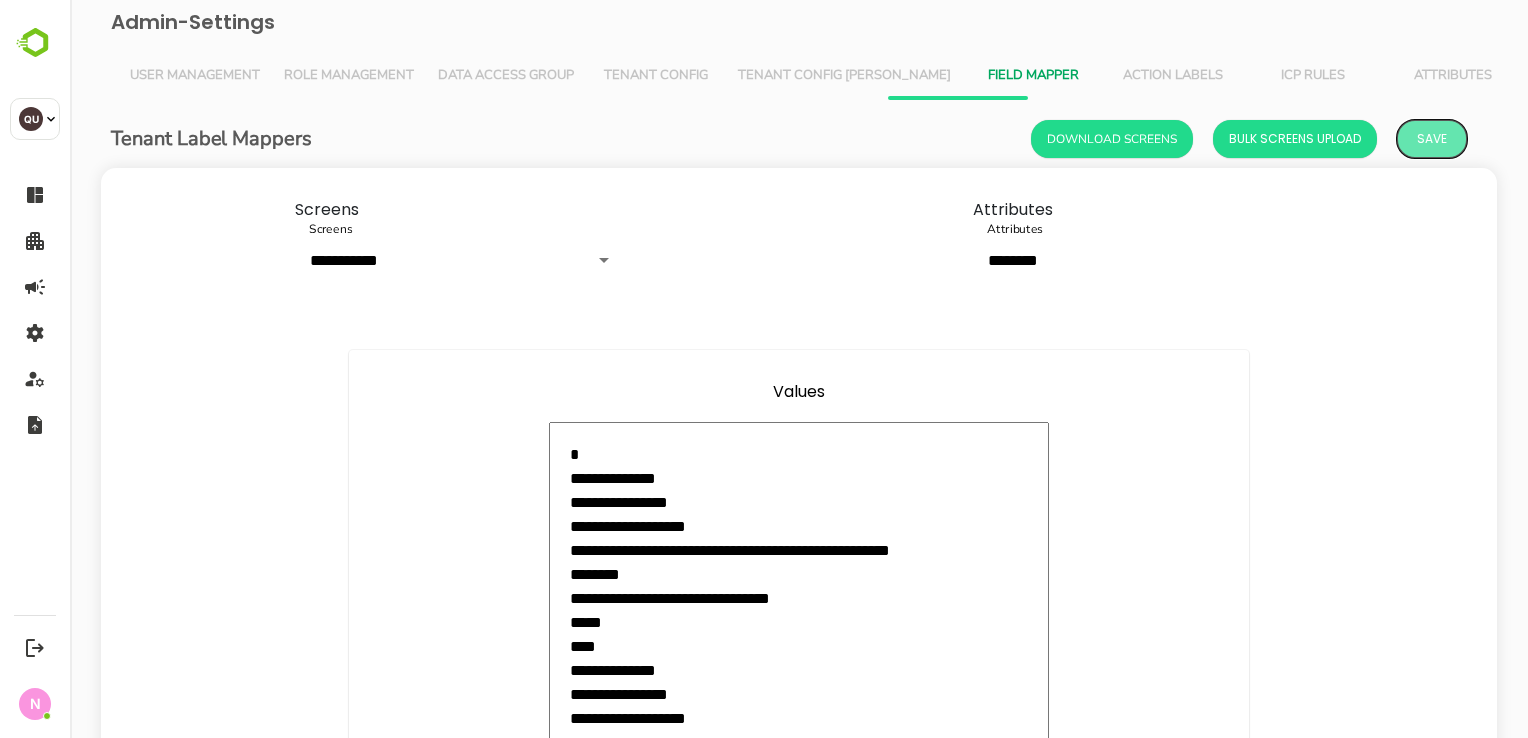 click on "Save" at bounding box center (1432, 139) 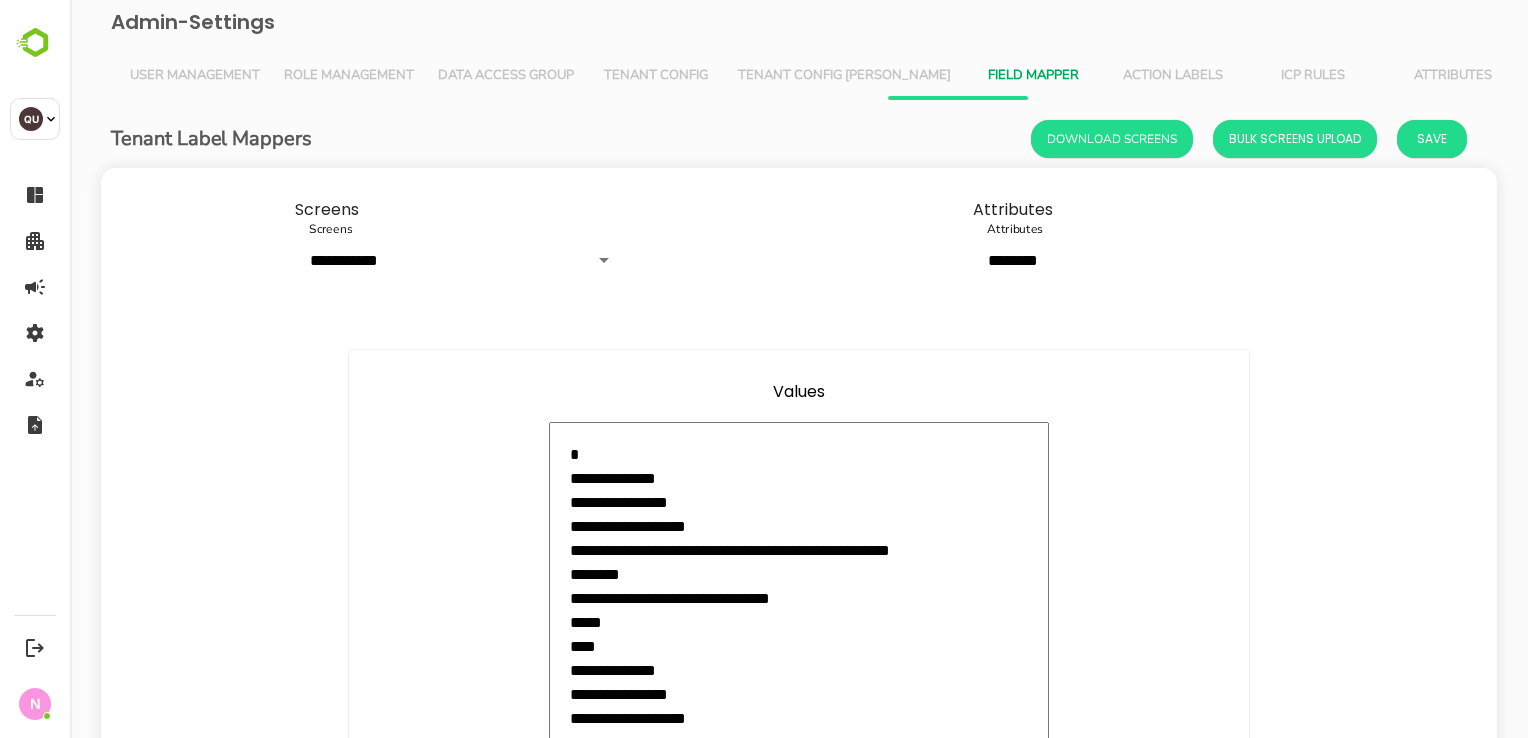 type on "*" 